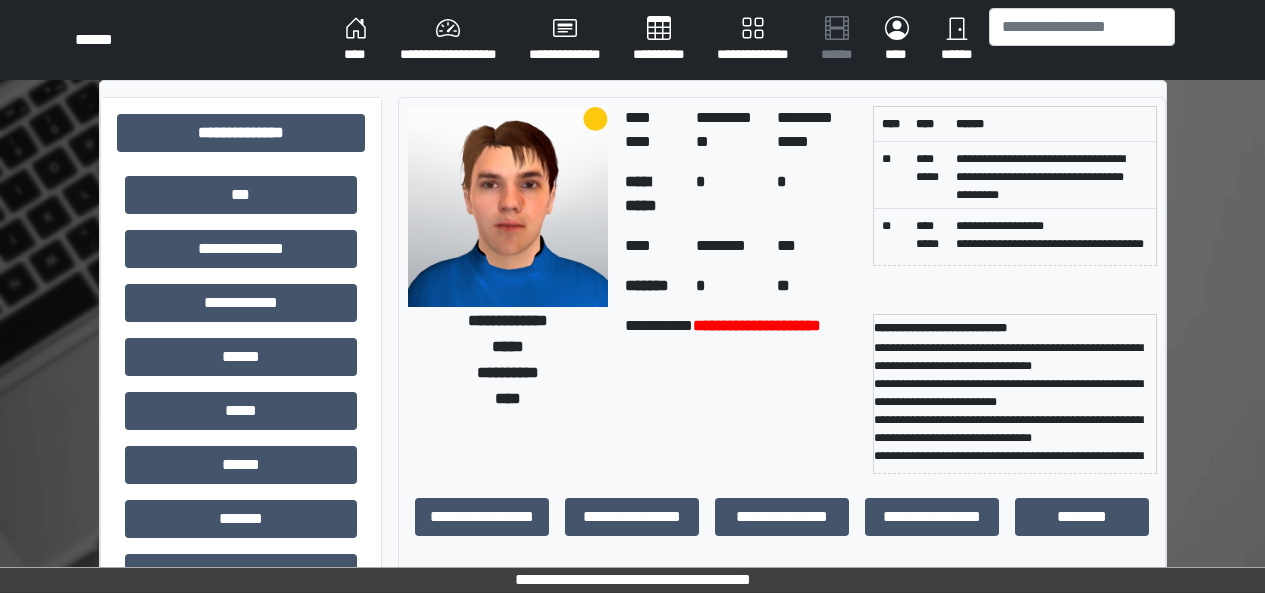 select on "*" 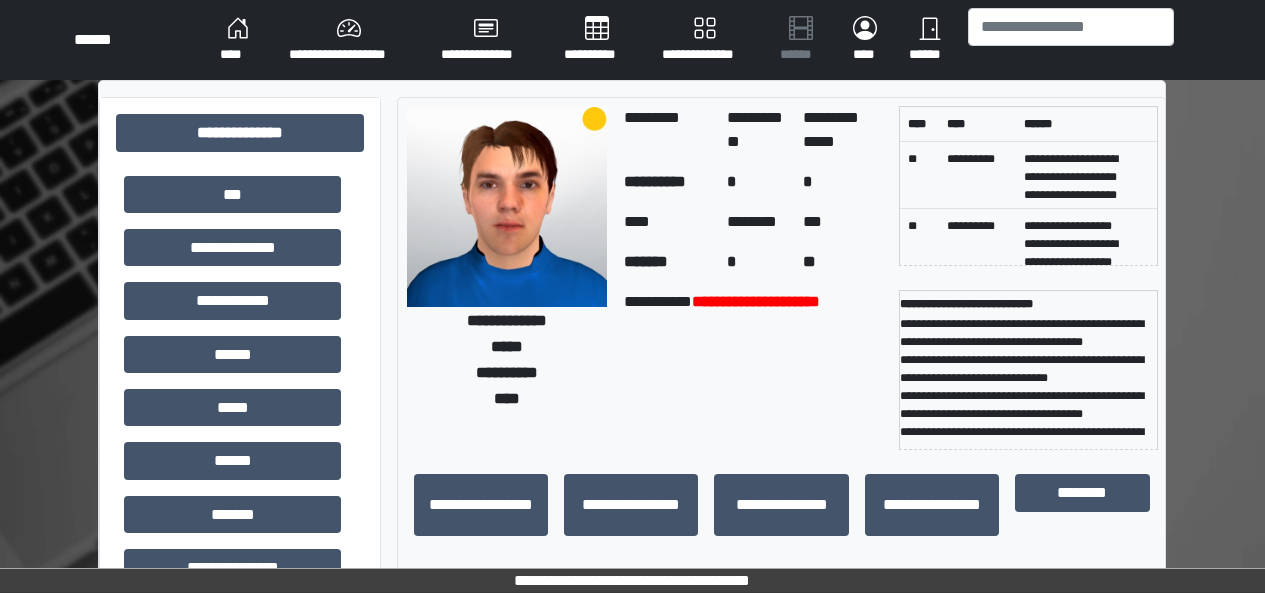 scroll, scrollTop: 298, scrollLeft: 0, axis: vertical 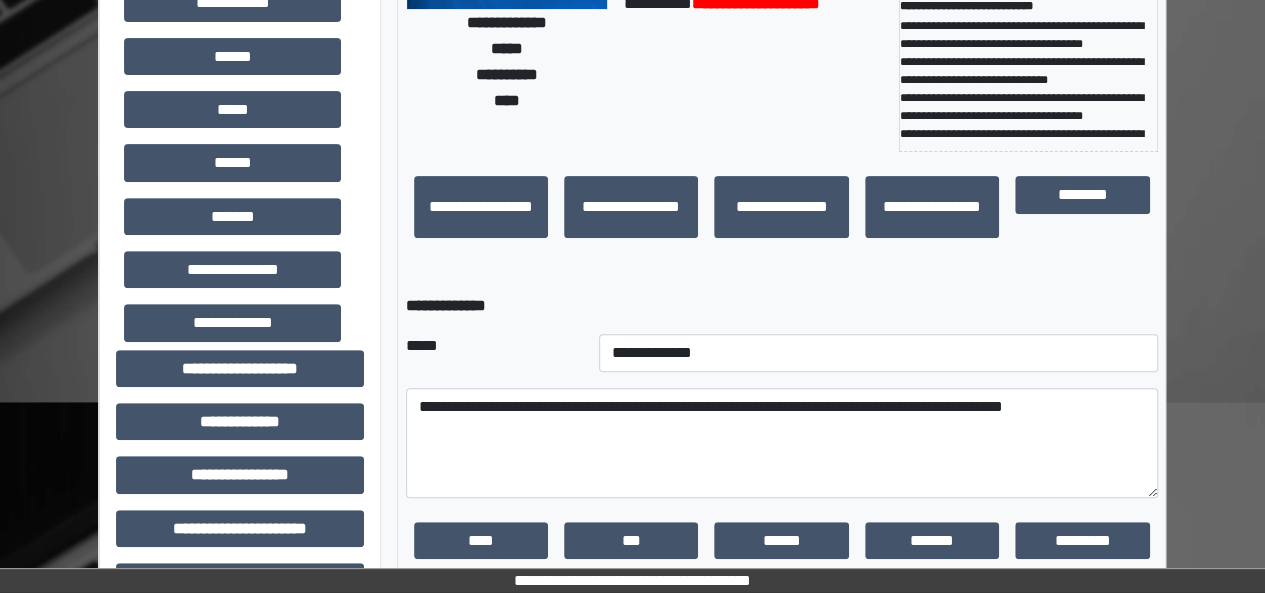 click on "**********" at bounding box center (782, 443) 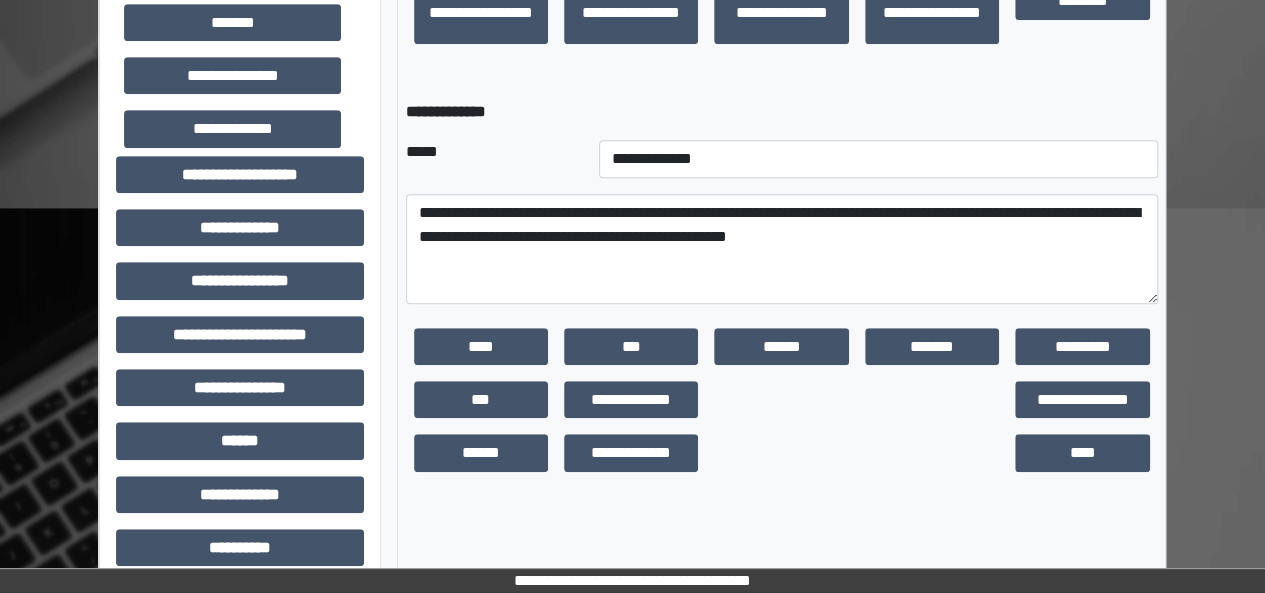 scroll, scrollTop: 493, scrollLeft: 0, axis: vertical 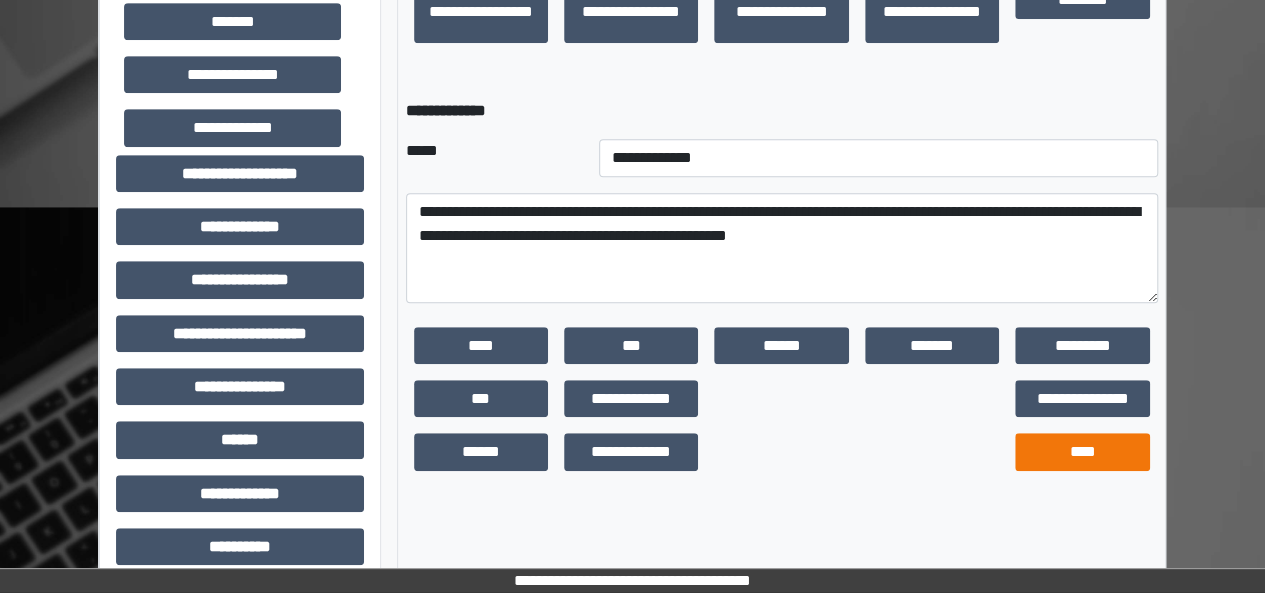 type on "**********" 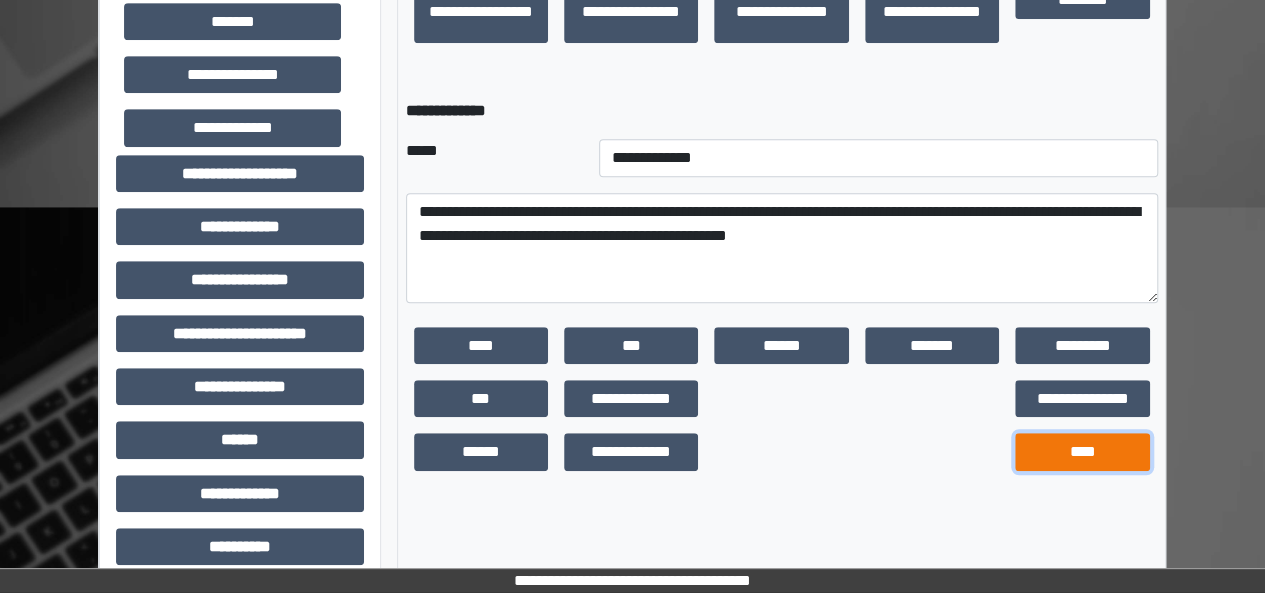 click on "****" at bounding box center [1082, 451] 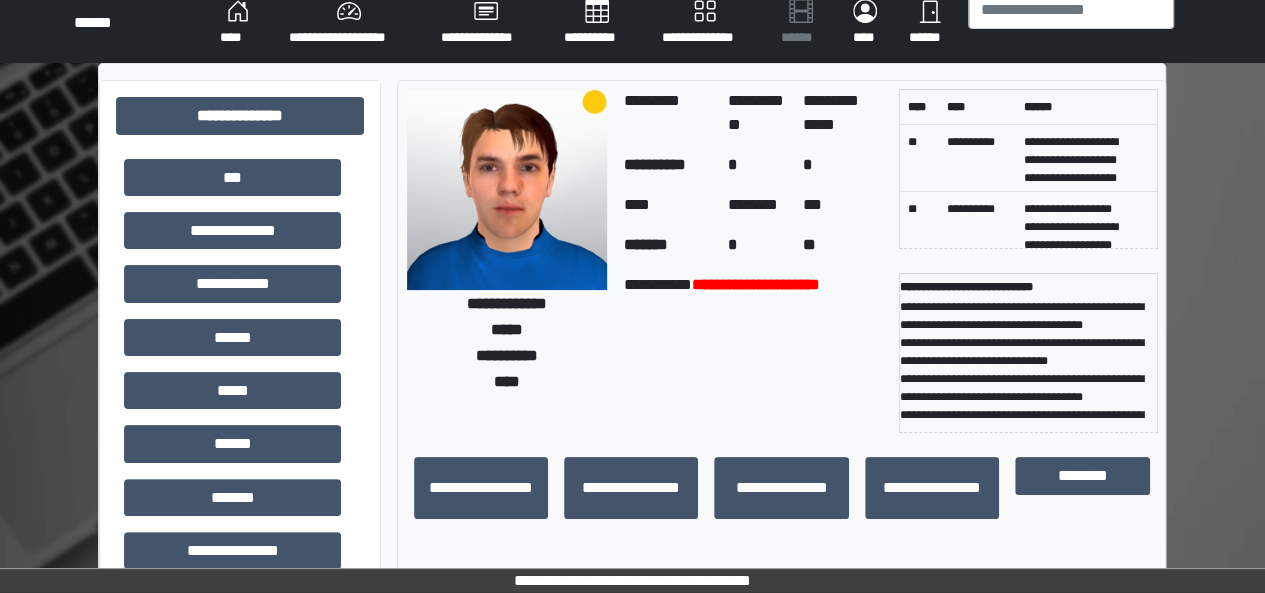 scroll, scrollTop: 0, scrollLeft: 0, axis: both 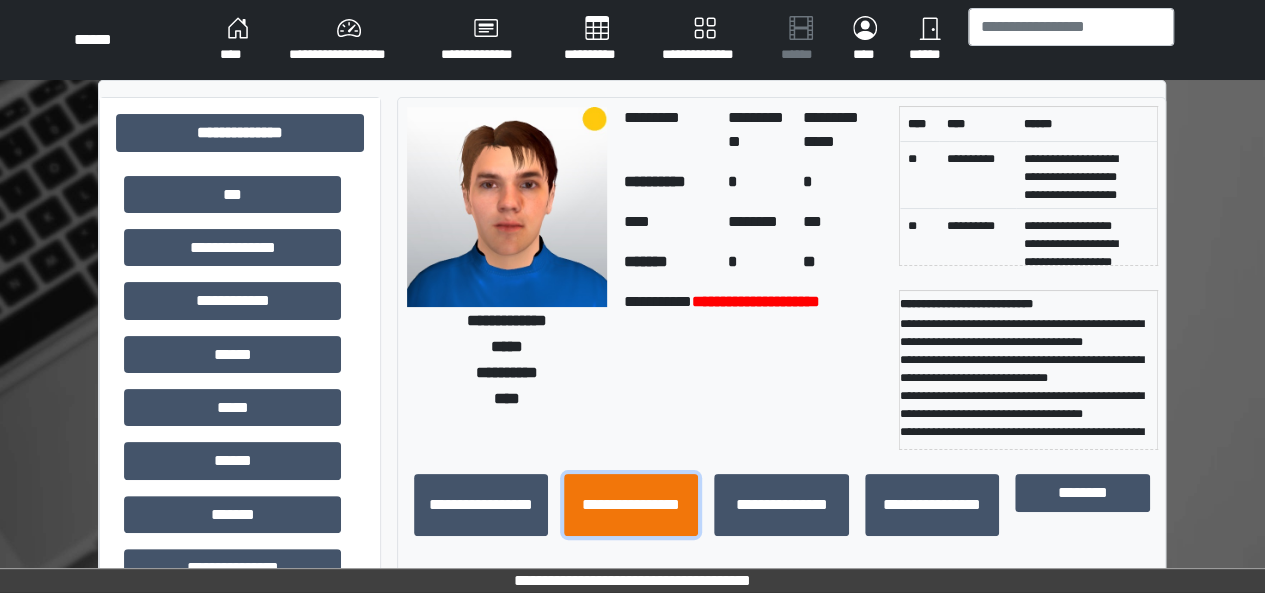 click on "**********" at bounding box center (631, 504) 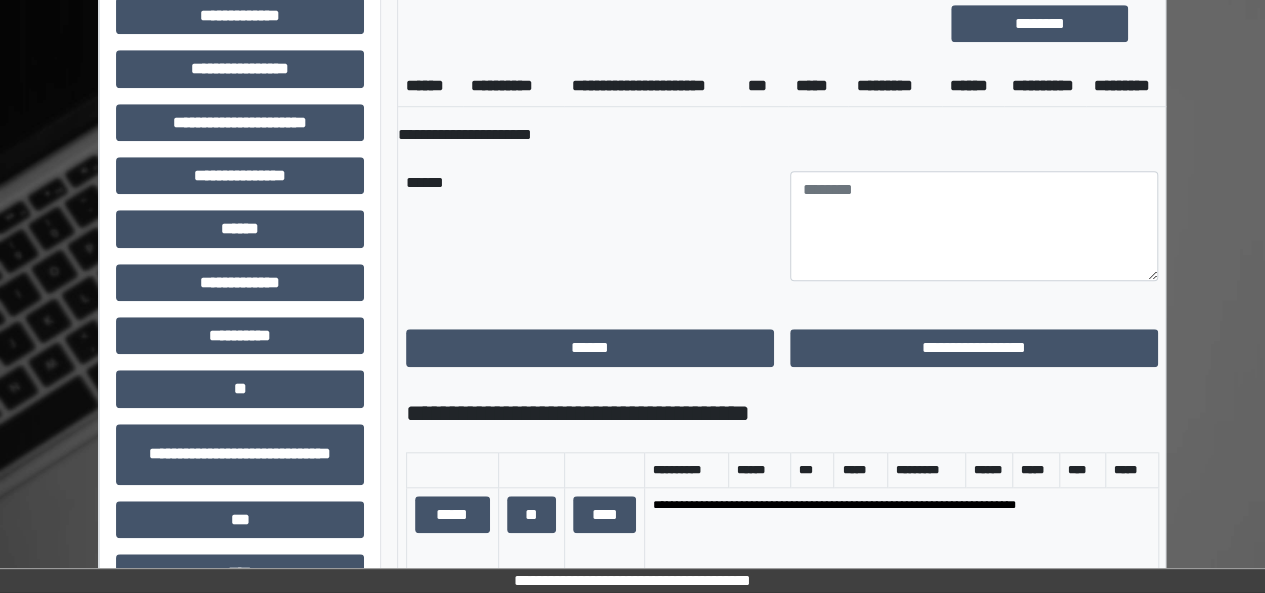 scroll, scrollTop: 710, scrollLeft: 0, axis: vertical 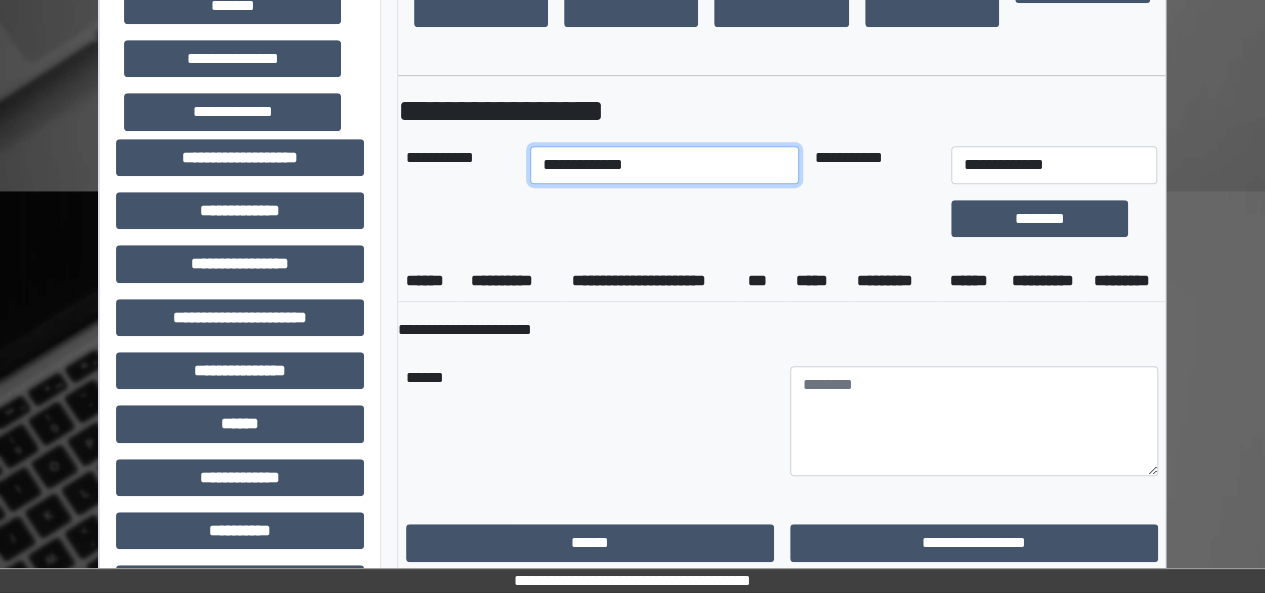 click on "**********" at bounding box center [664, 165] 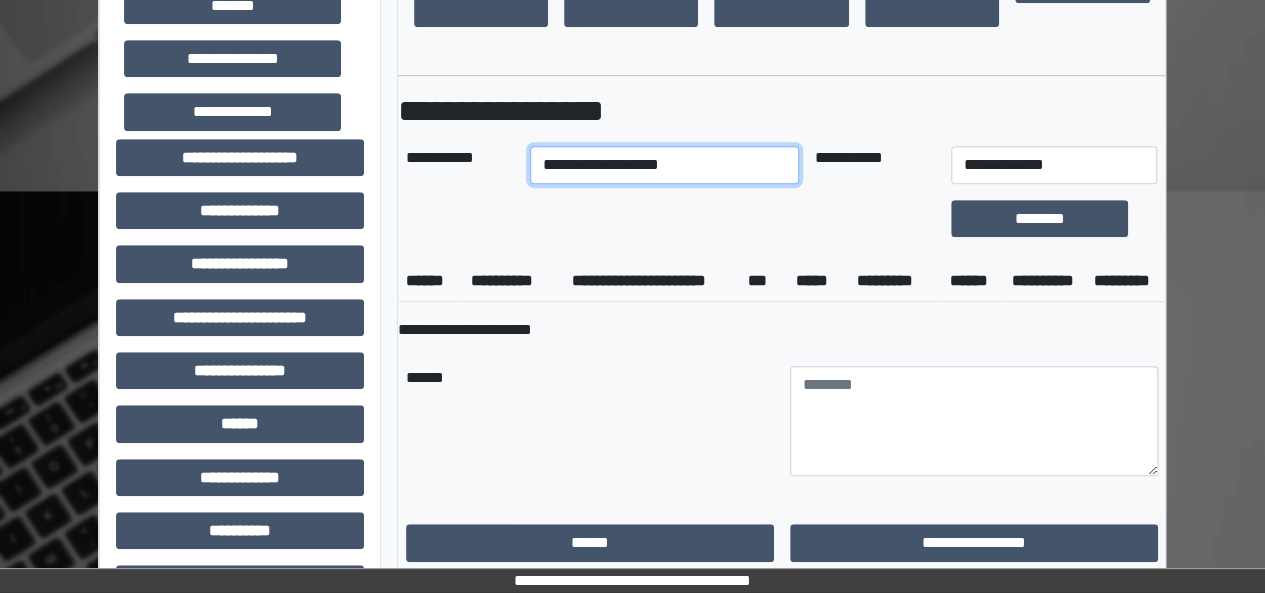 click on "**********" at bounding box center [664, 165] 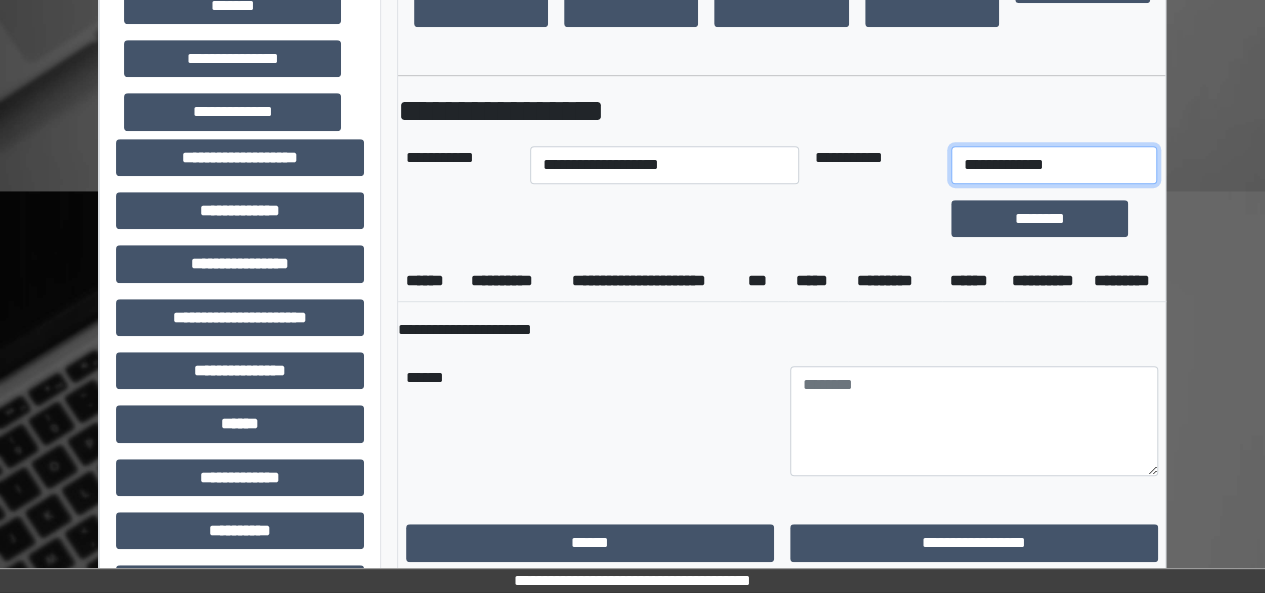 click on "**********" at bounding box center [1054, 165] 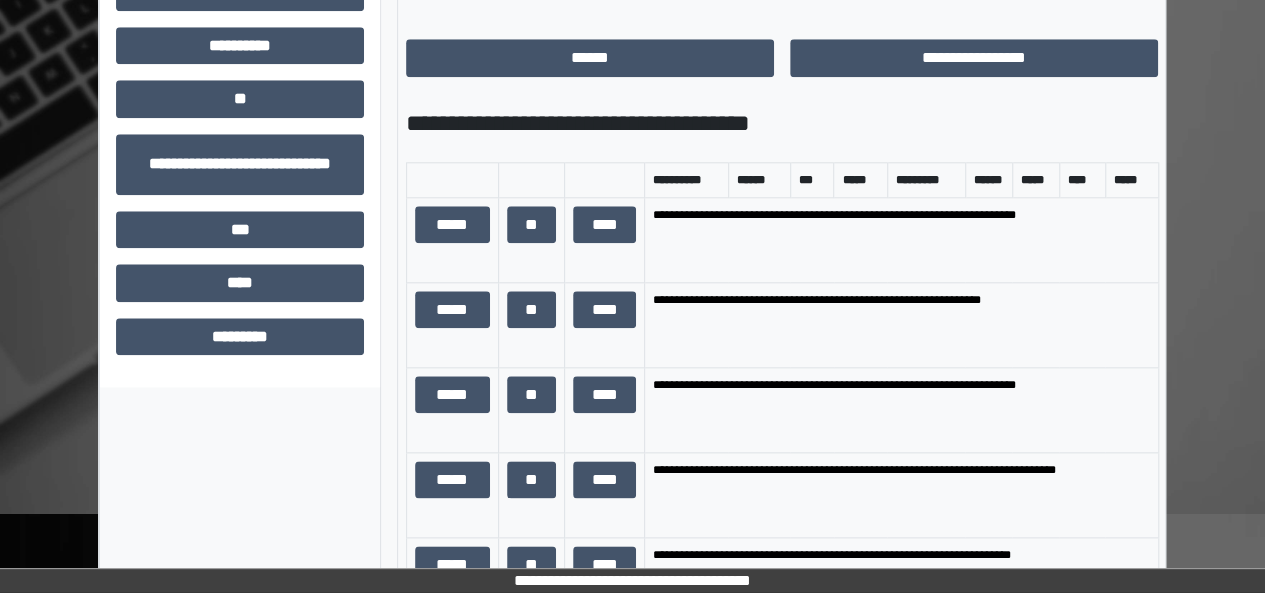 scroll, scrollTop: 1000, scrollLeft: 0, axis: vertical 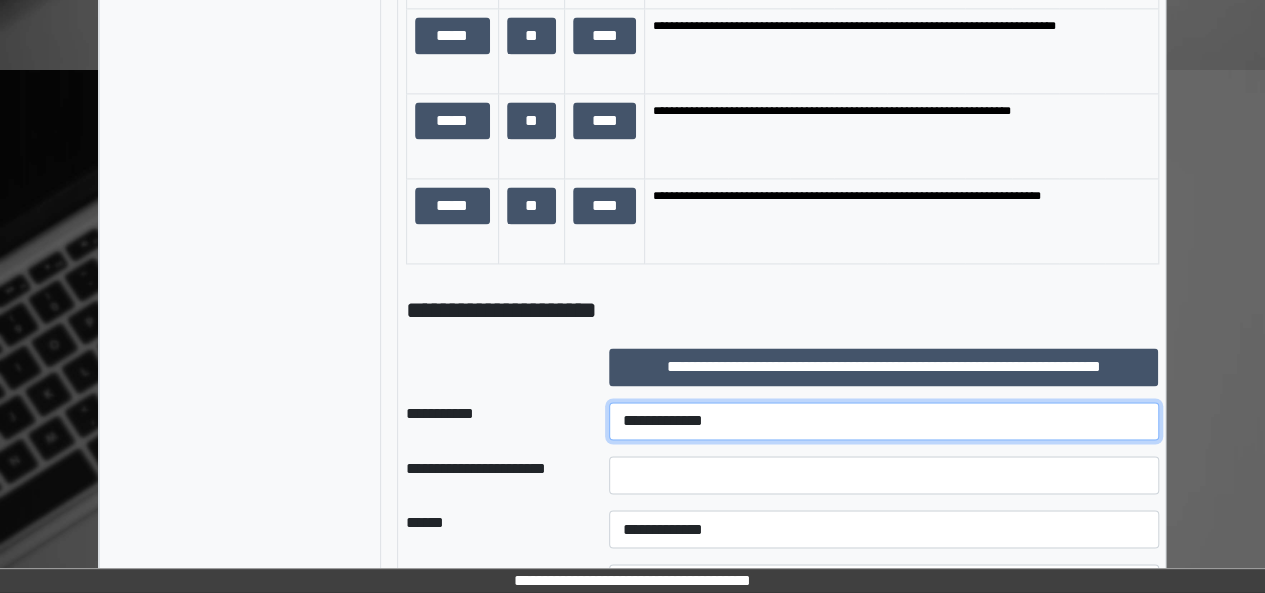 click on "**********" at bounding box center (884, 421) 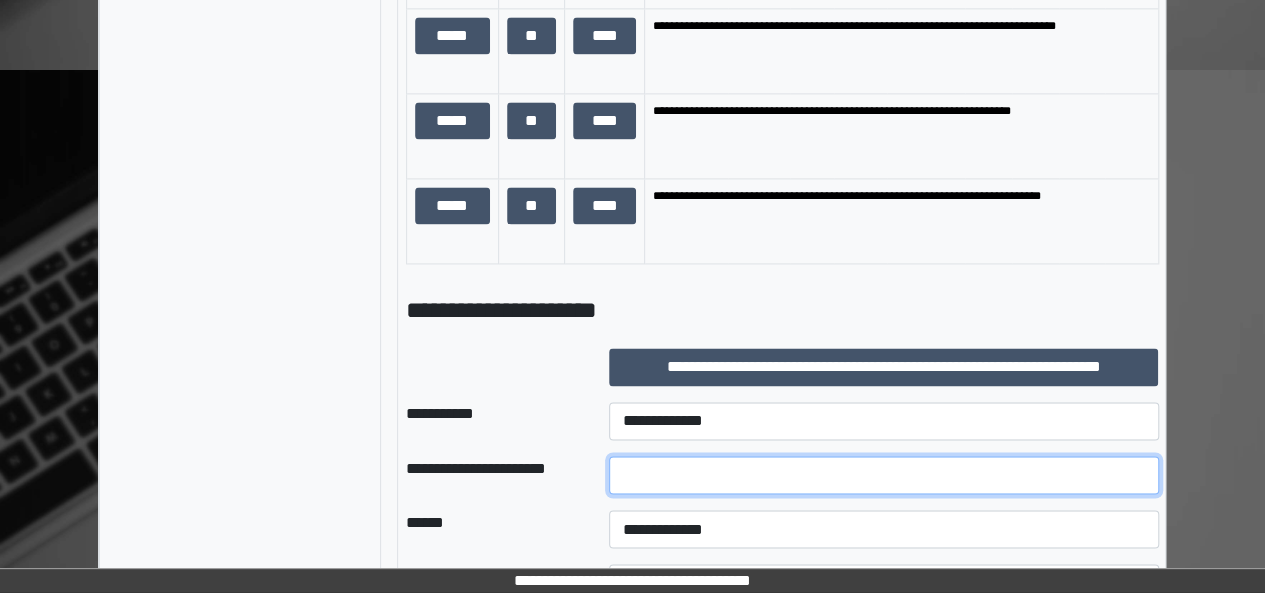 click at bounding box center (884, 475) 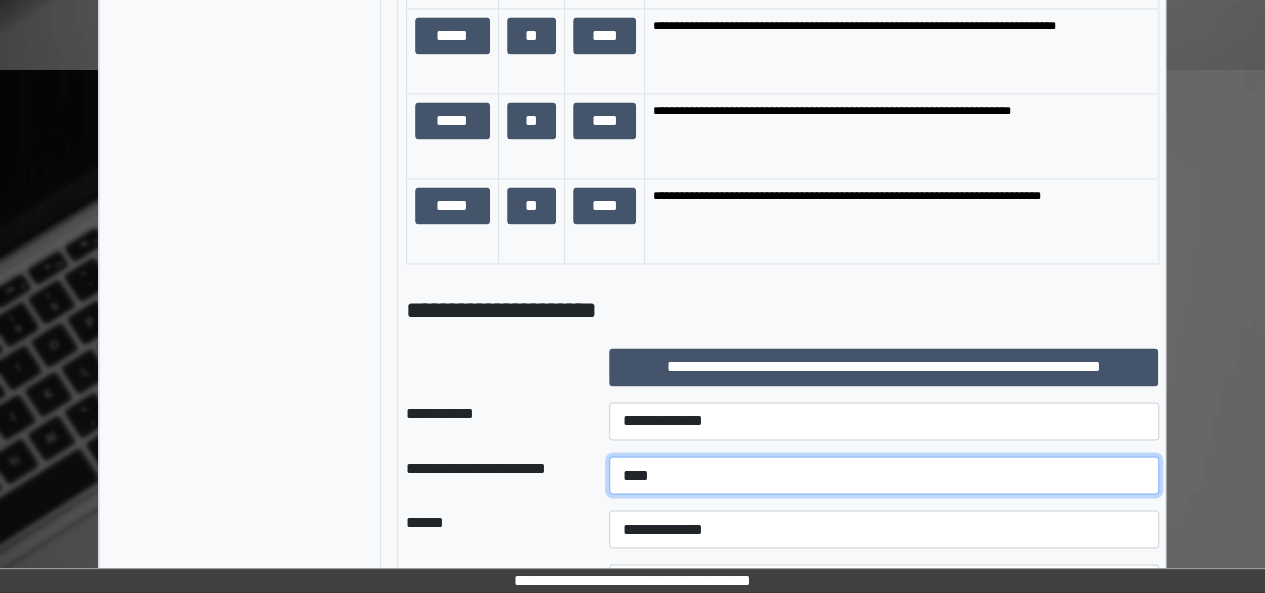click on "****" at bounding box center [884, 475] 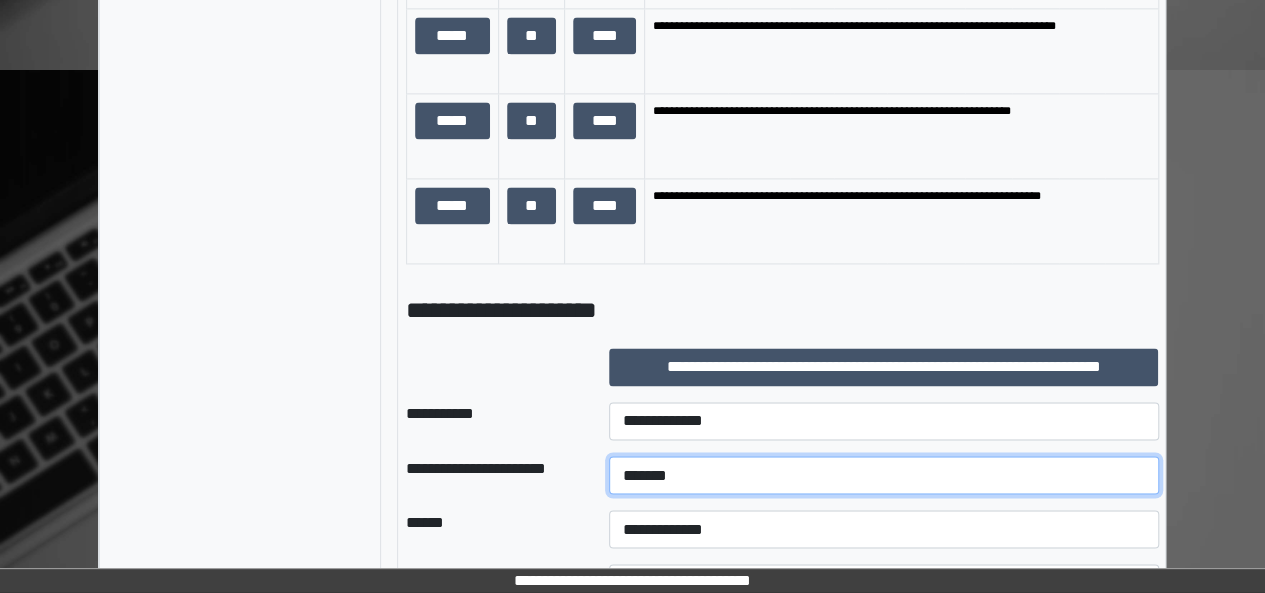 type on "*******" 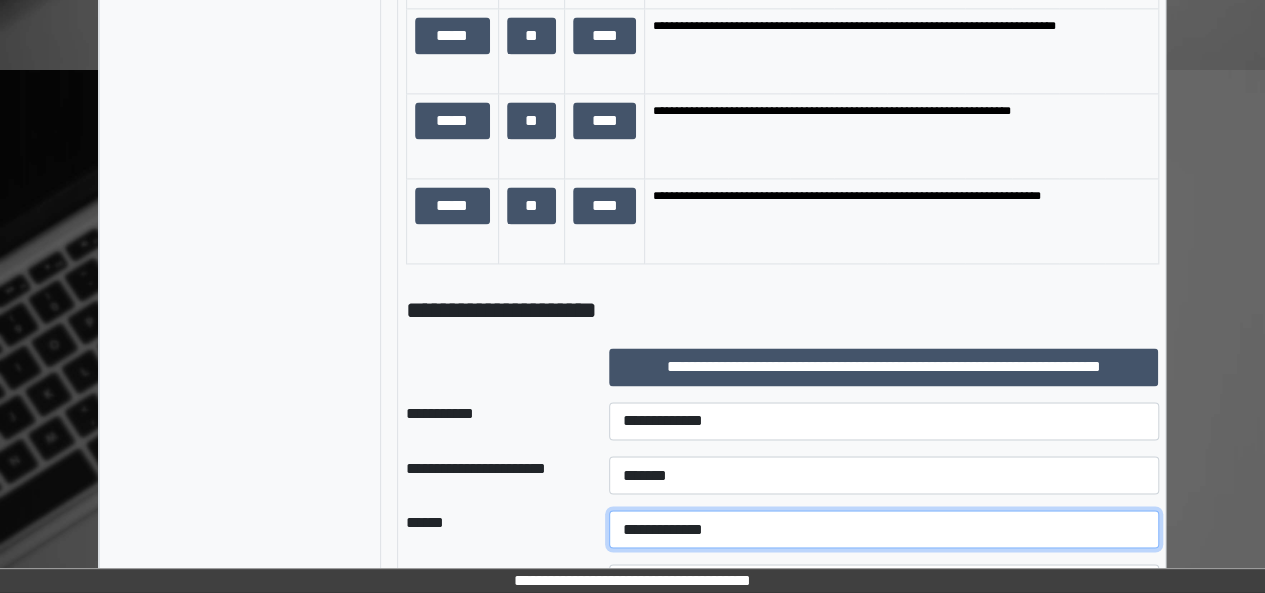 click on "**********" at bounding box center (884, 529) 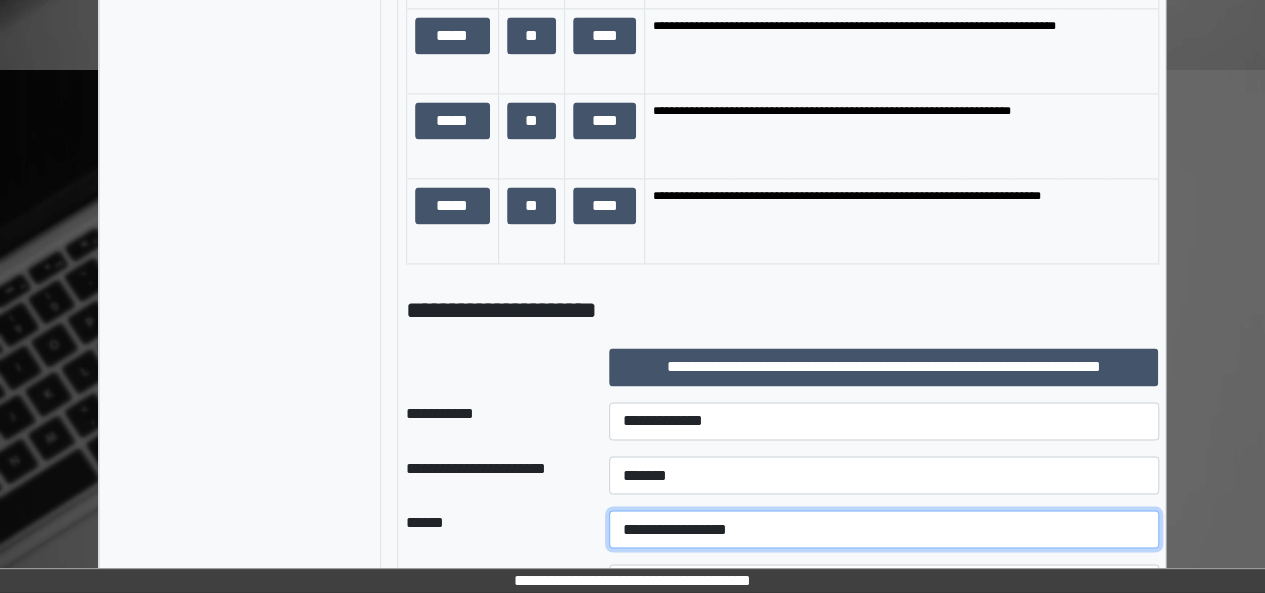 select on "*" 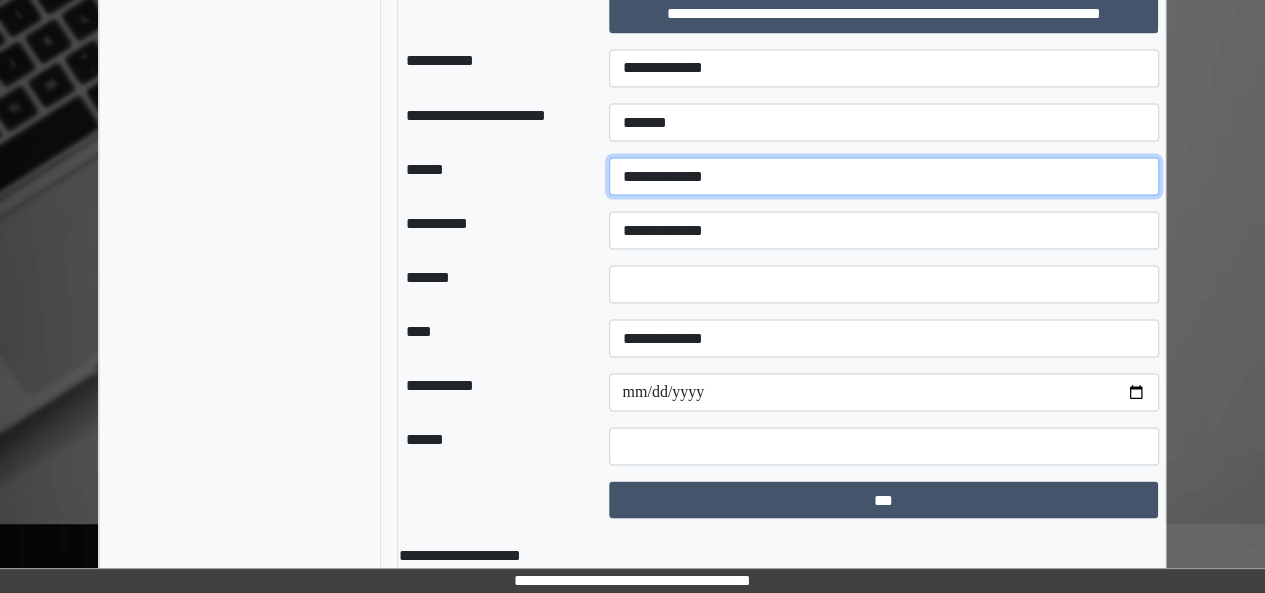 scroll, scrollTop: 1806, scrollLeft: 0, axis: vertical 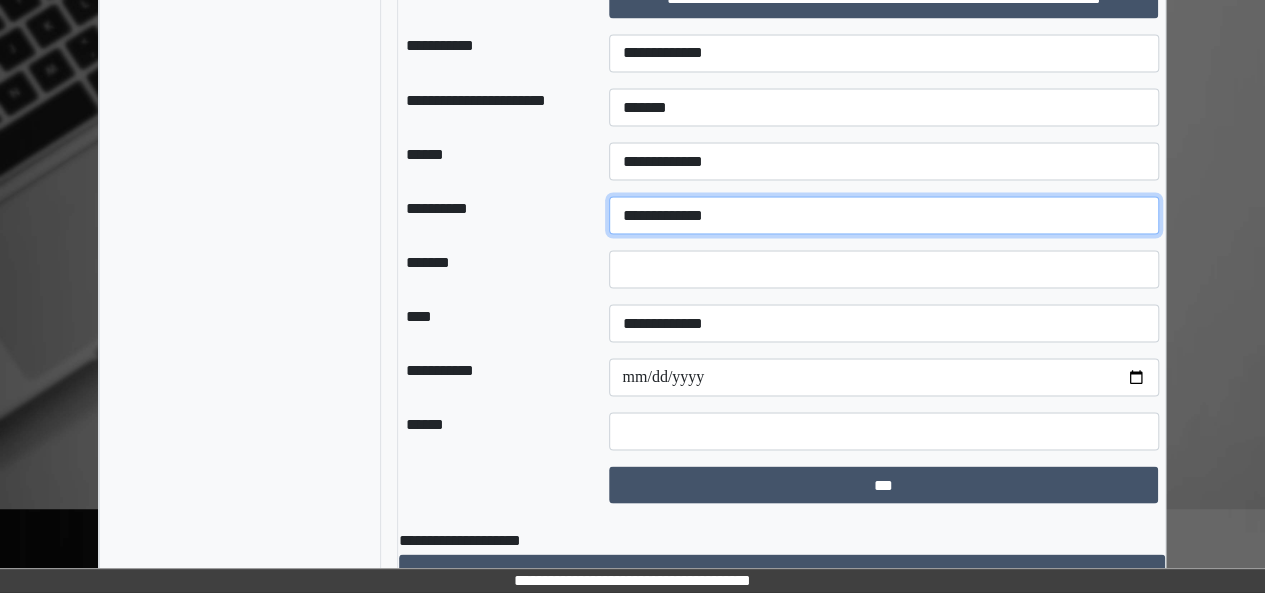 click on "**********" at bounding box center (884, 215) 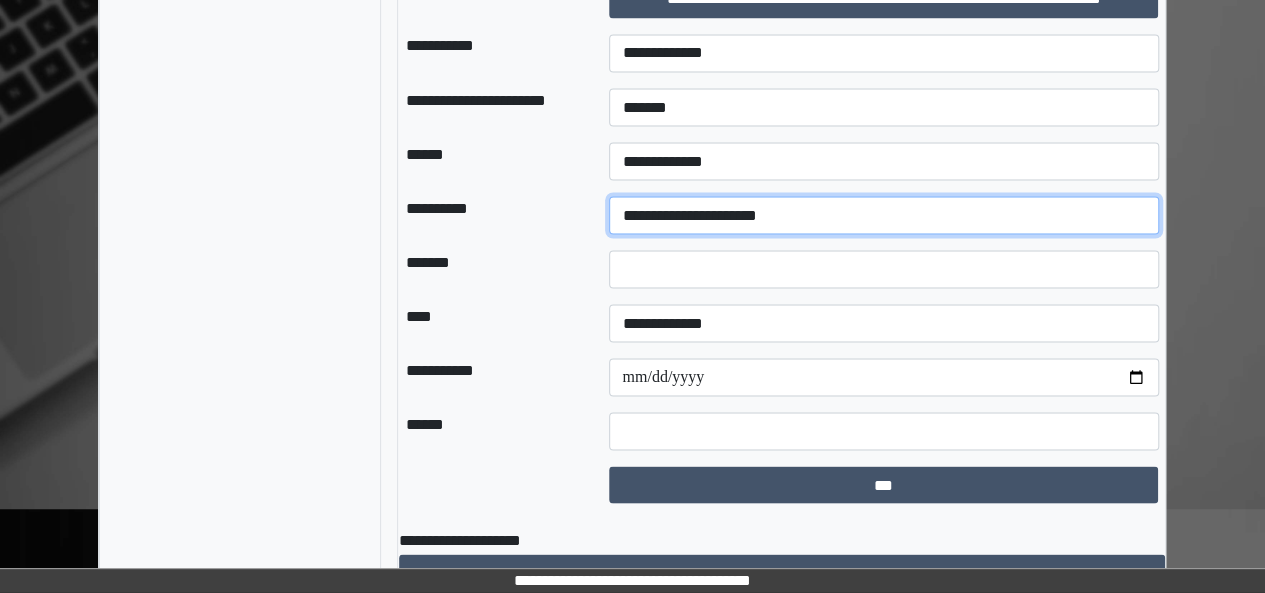 click on "**********" at bounding box center (884, 215) 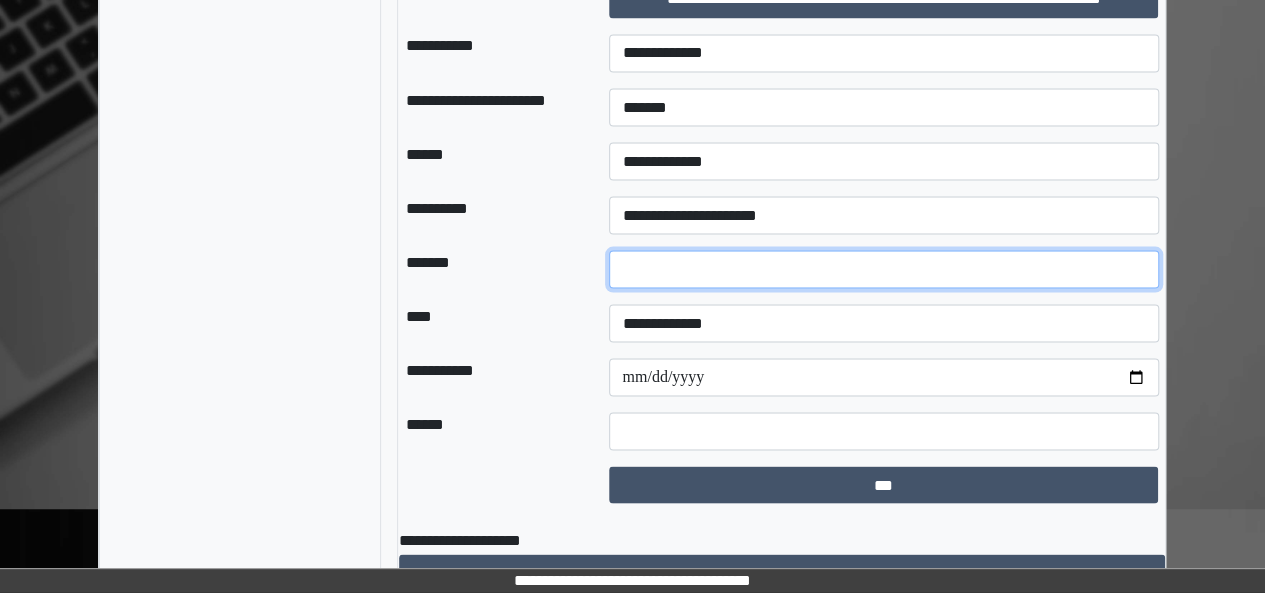 click at bounding box center [884, 269] 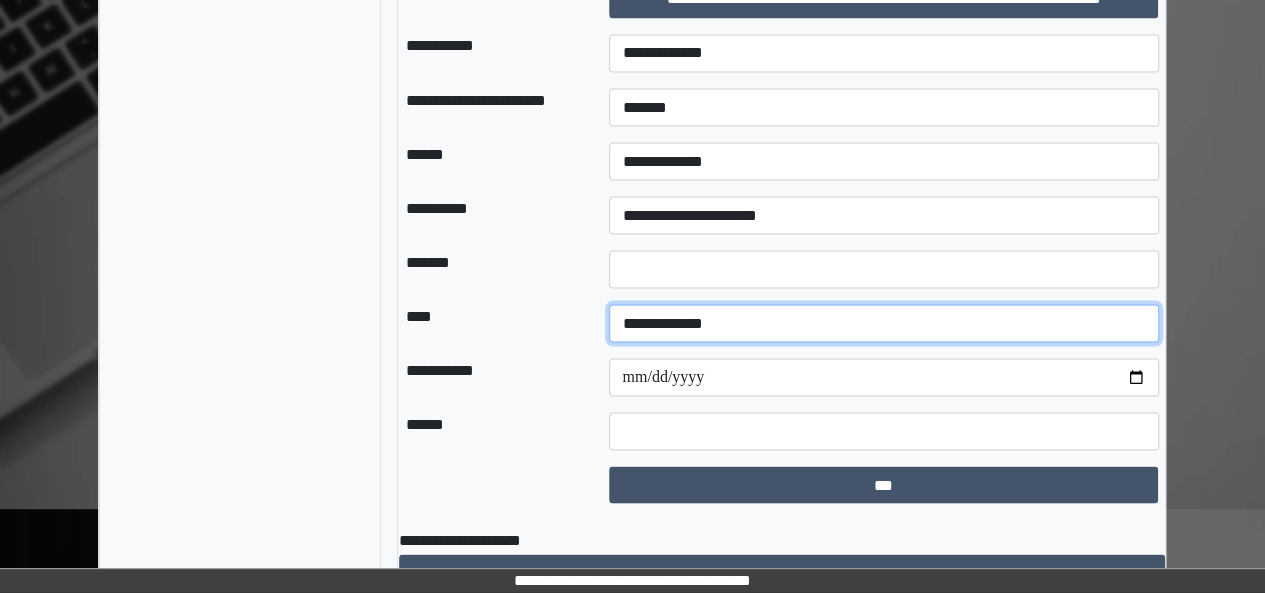click on "**********" at bounding box center [884, 323] 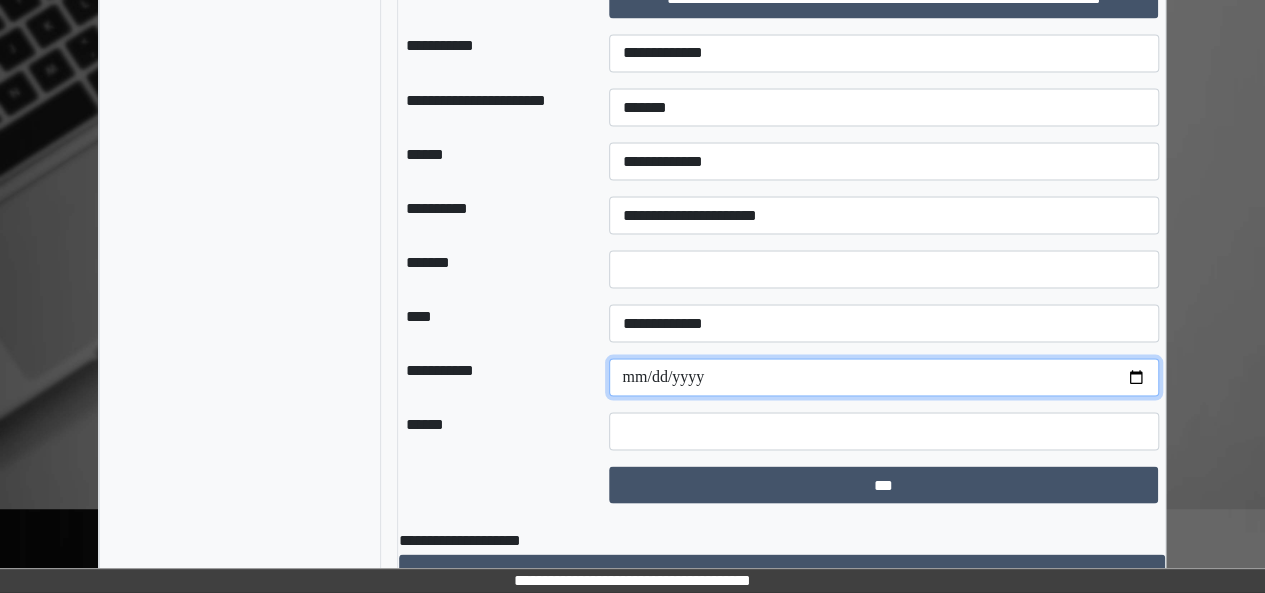 click at bounding box center [884, 377] 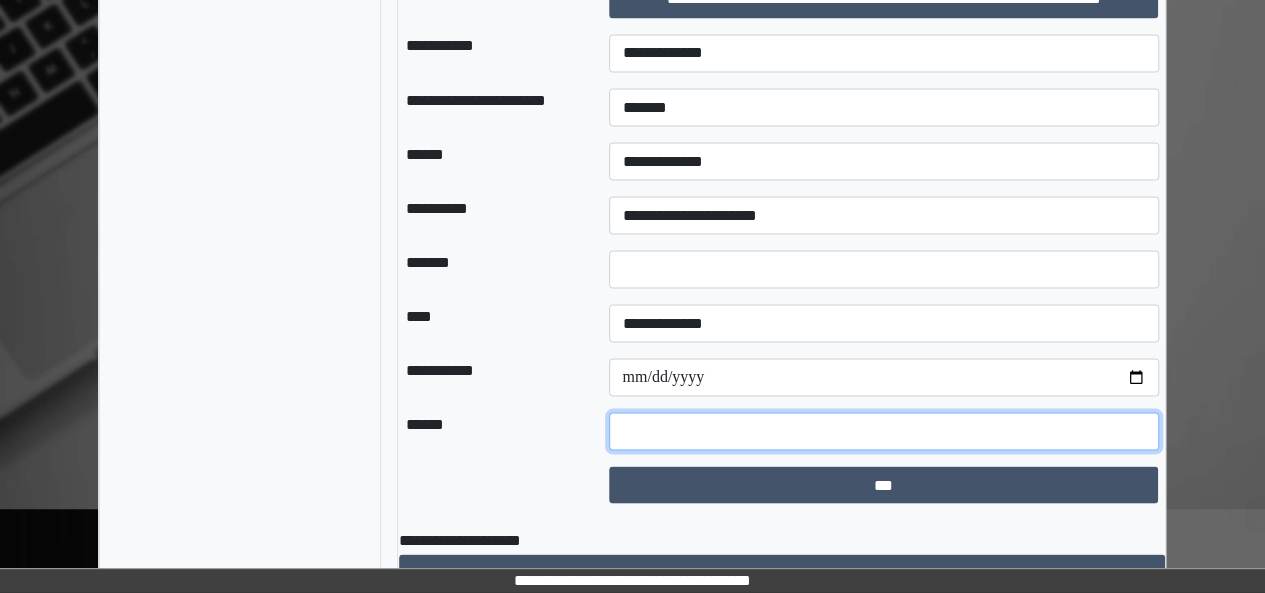 click at bounding box center [884, 431] 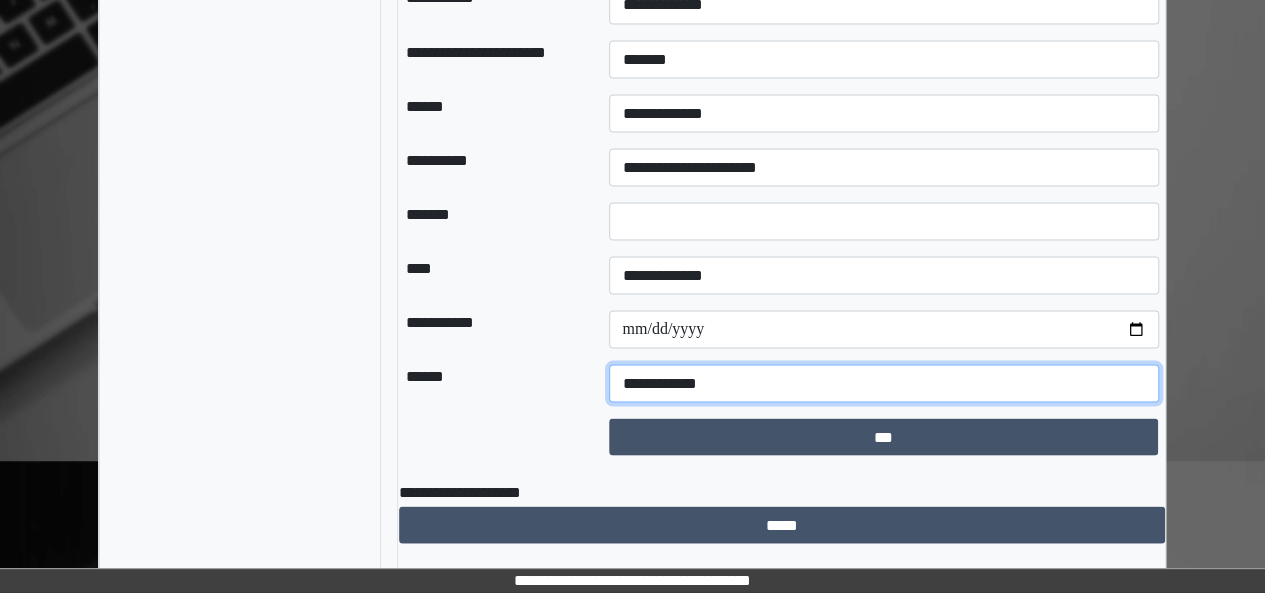 scroll, scrollTop: 1806, scrollLeft: 0, axis: vertical 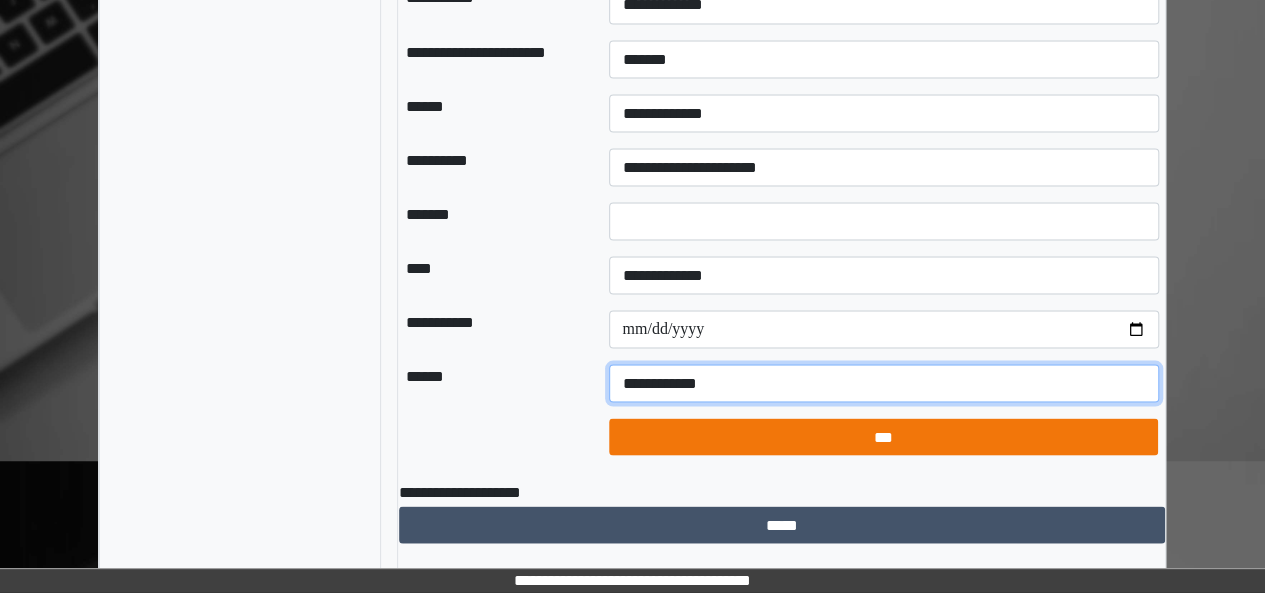 type on "**********" 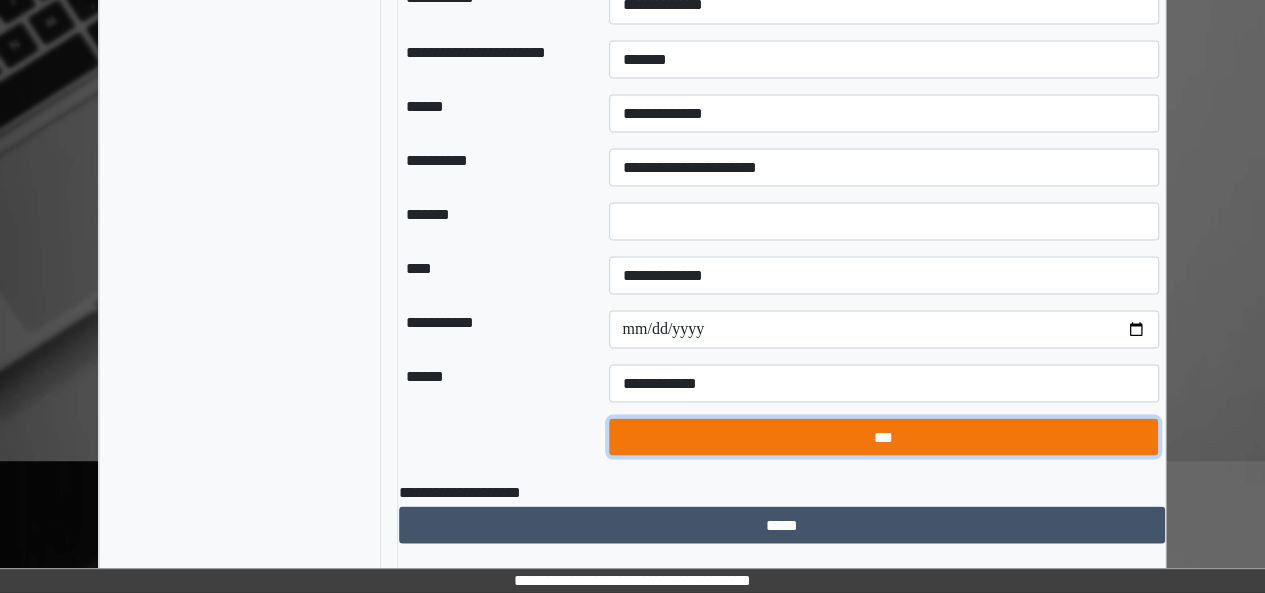 click on "***" at bounding box center (883, 436) 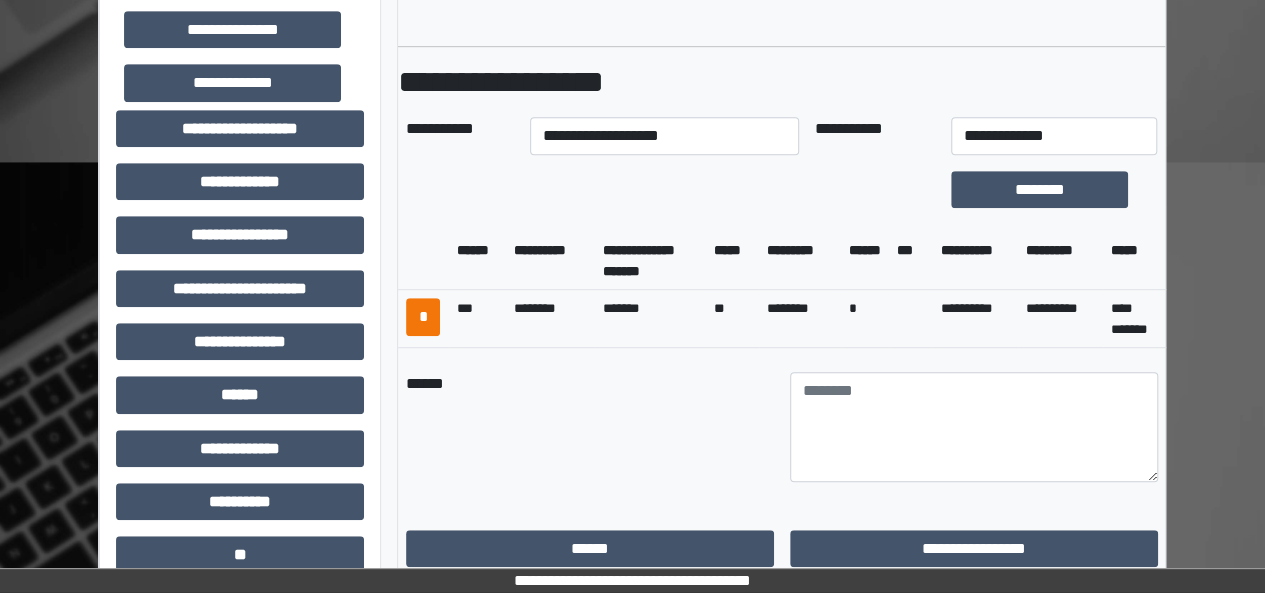 scroll, scrollTop: 534, scrollLeft: 0, axis: vertical 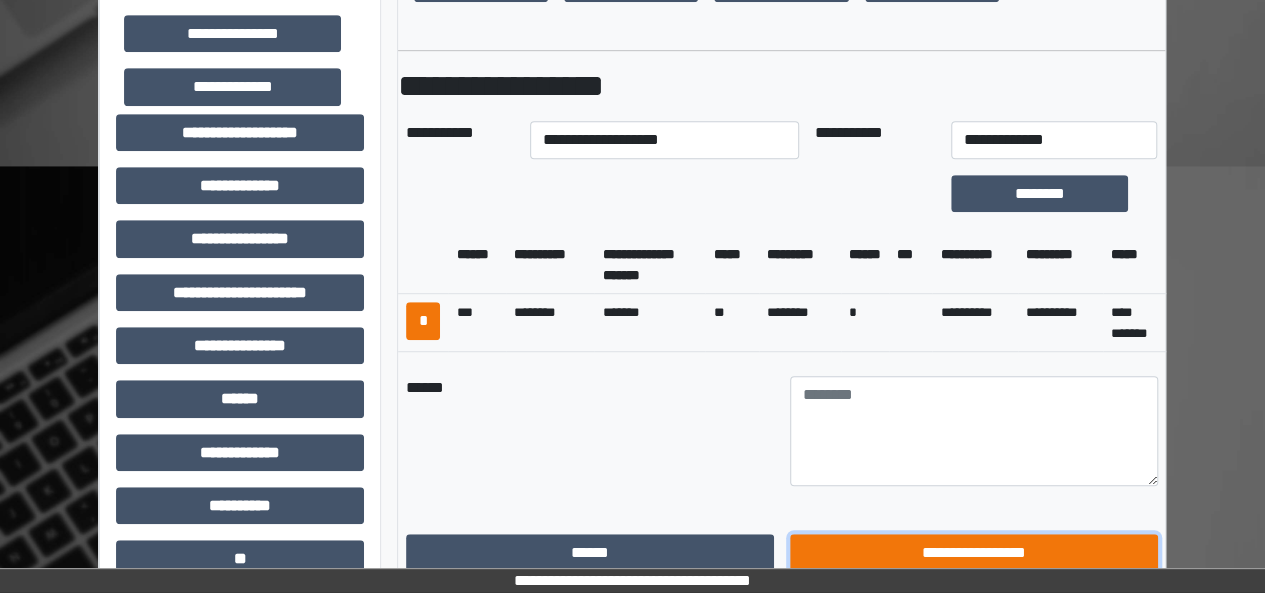 click on "**********" at bounding box center (974, 552) 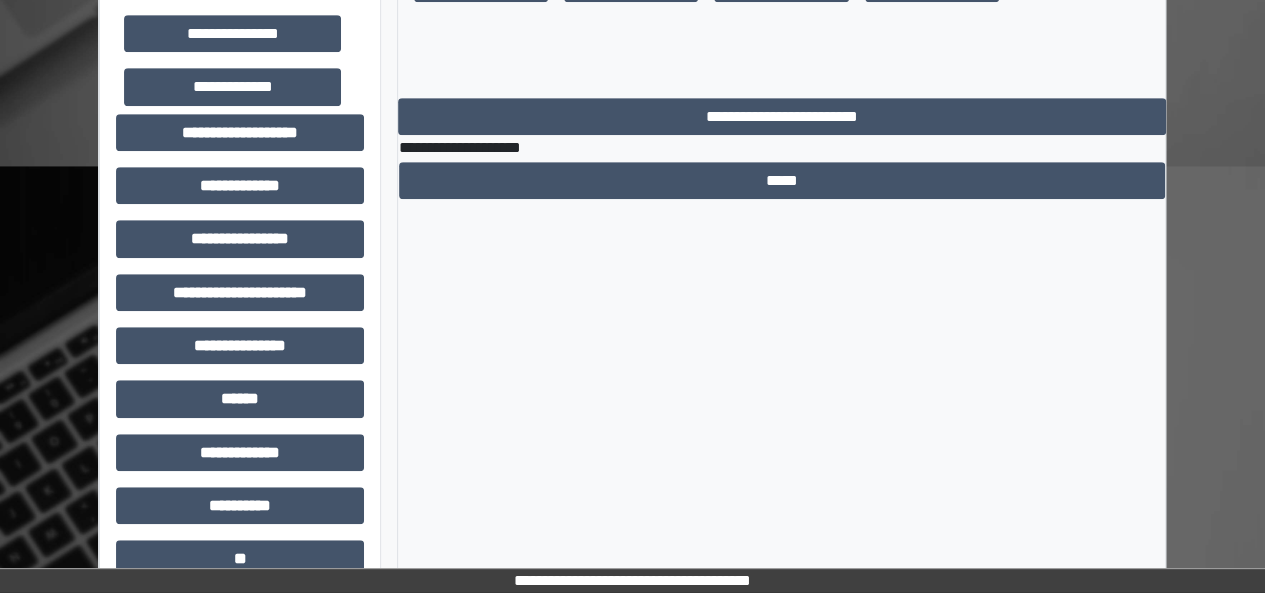scroll, scrollTop: 382, scrollLeft: 0, axis: vertical 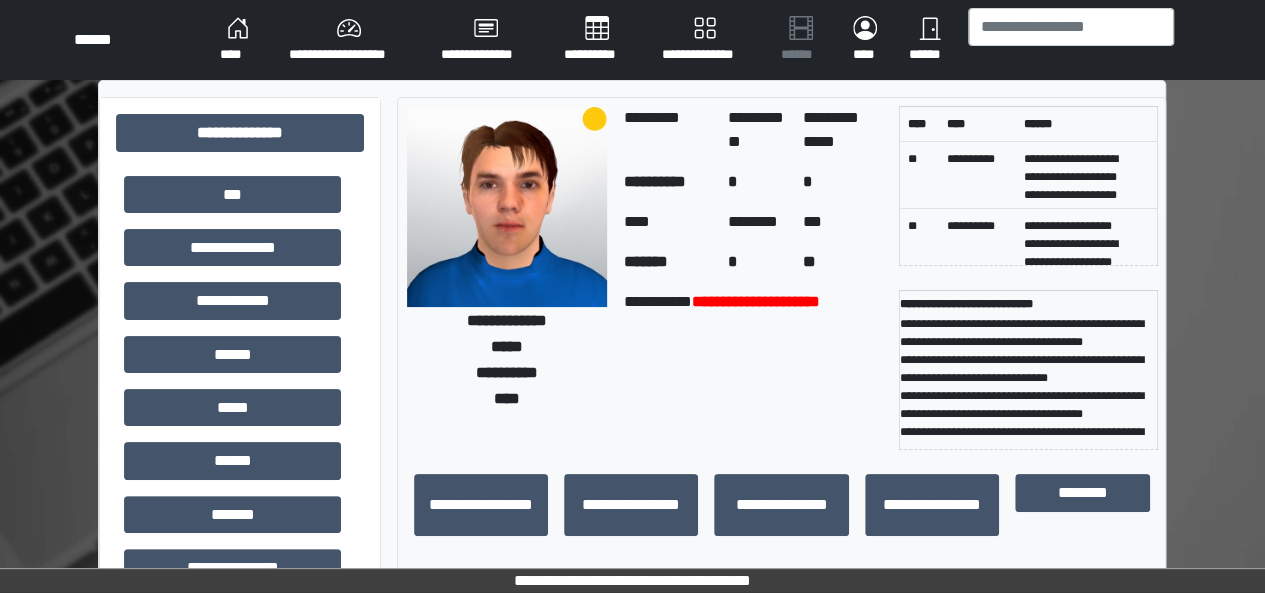 click on "****" at bounding box center (238, 40) 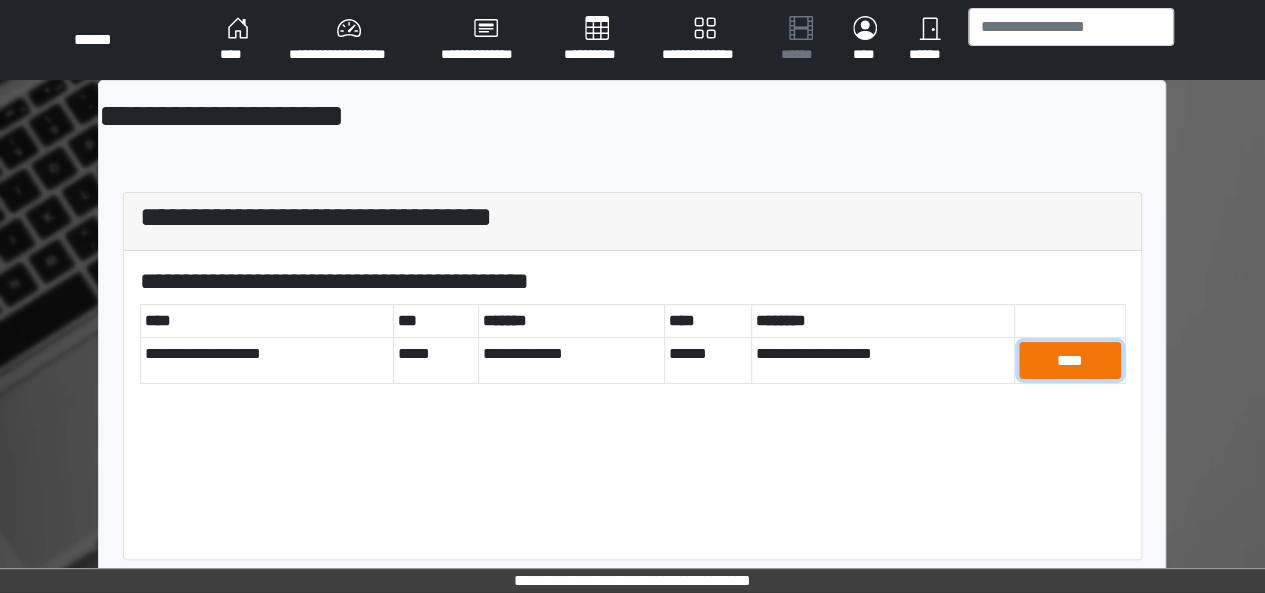 click on "****" at bounding box center [1070, 360] 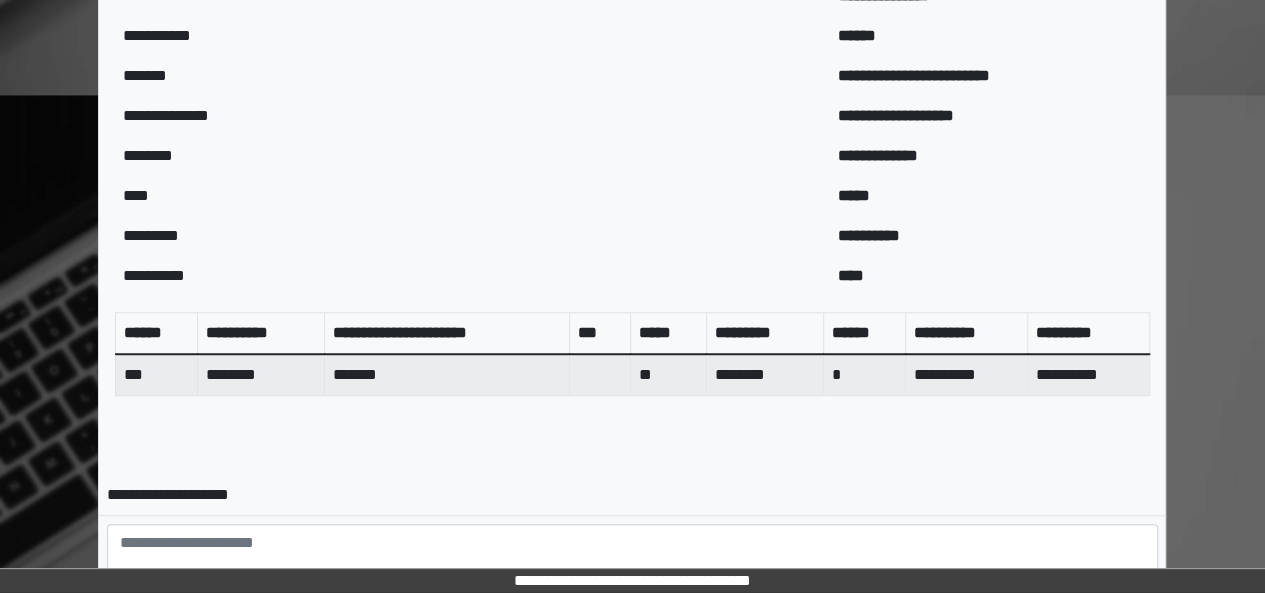 scroll, scrollTop: 608, scrollLeft: 0, axis: vertical 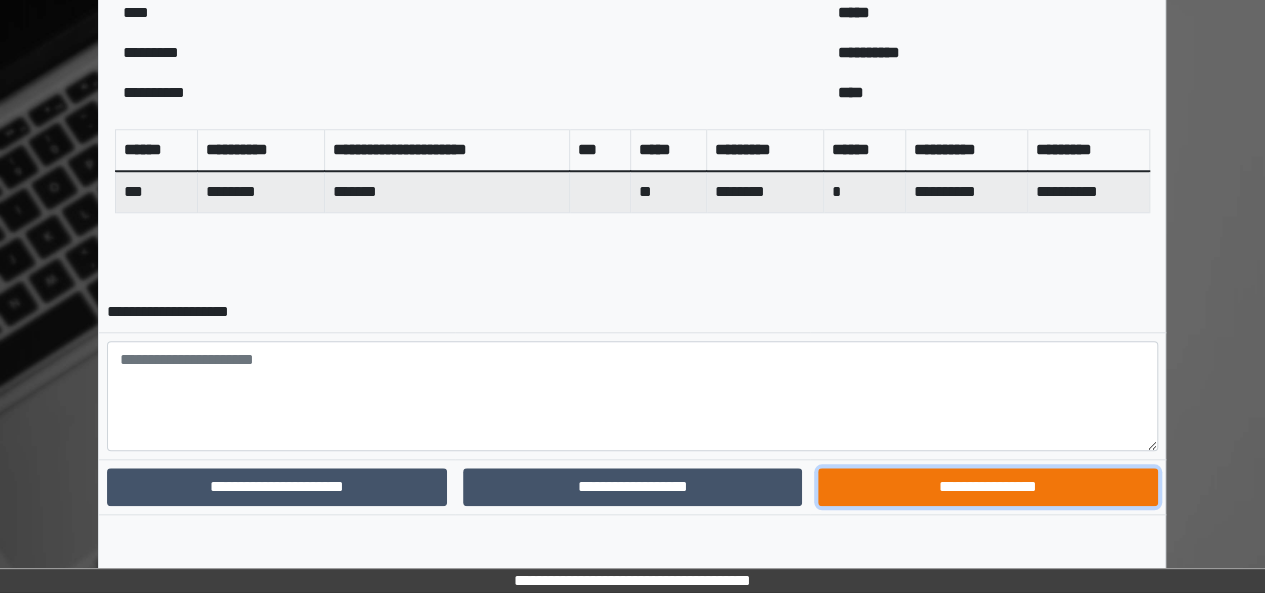 click on "**********" at bounding box center [988, 486] 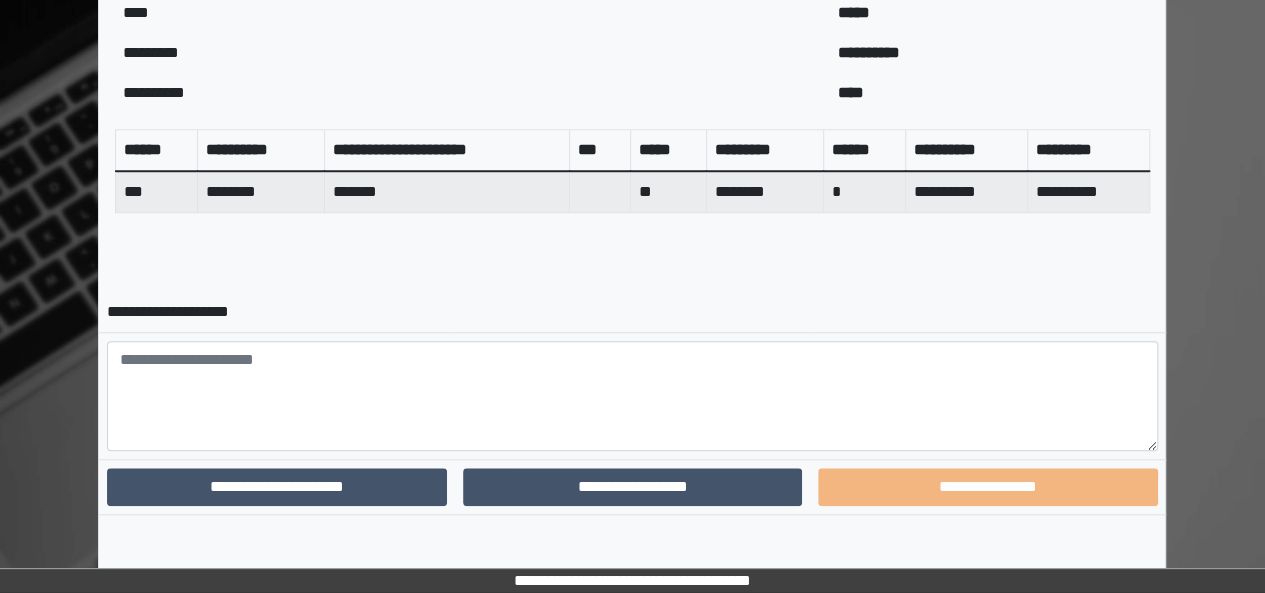 scroll, scrollTop: 702, scrollLeft: 0, axis: vertical 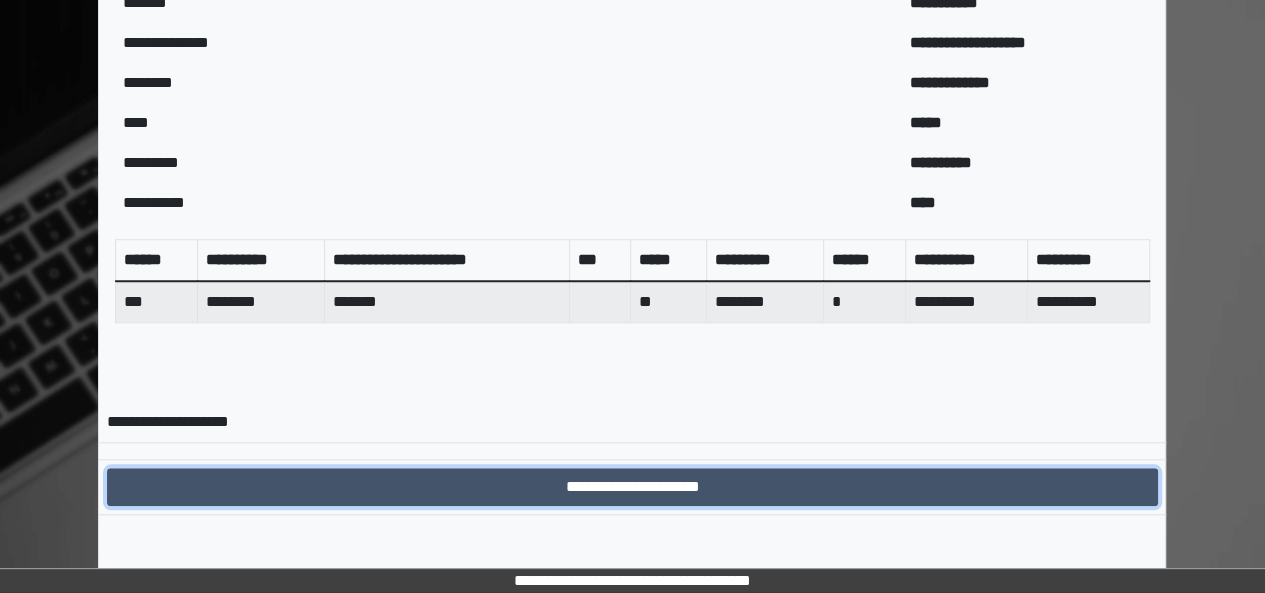 click on "**********" at bounding box center (632, 486) 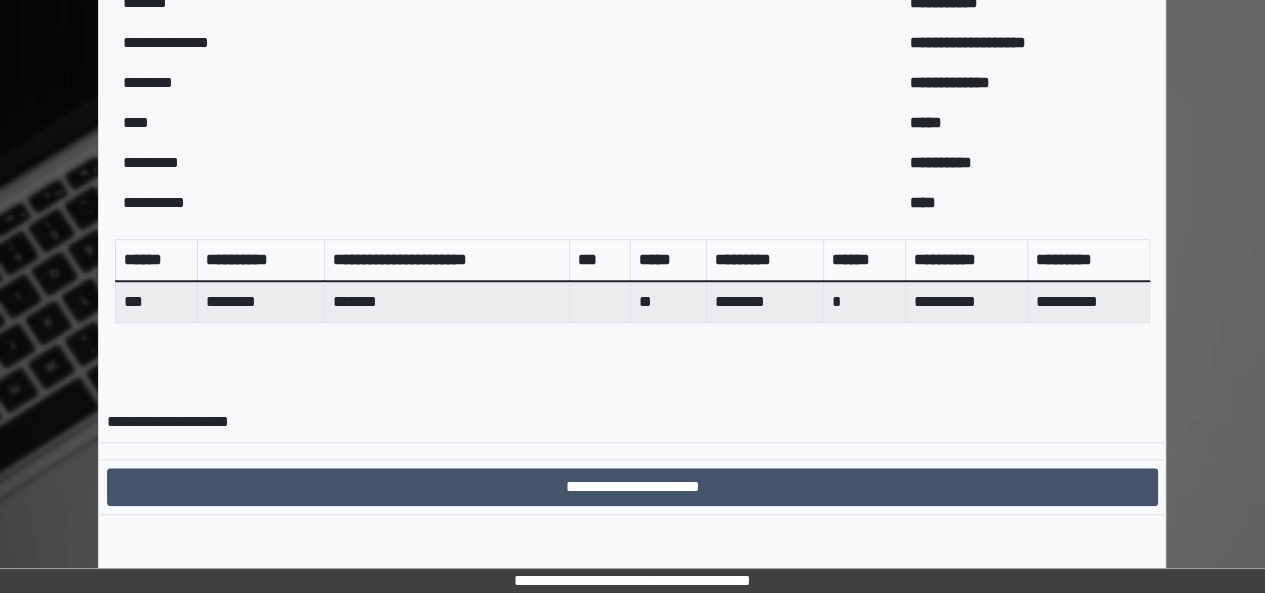 scroll, scrollTop: 0, scrollLeft: 0, axis: both 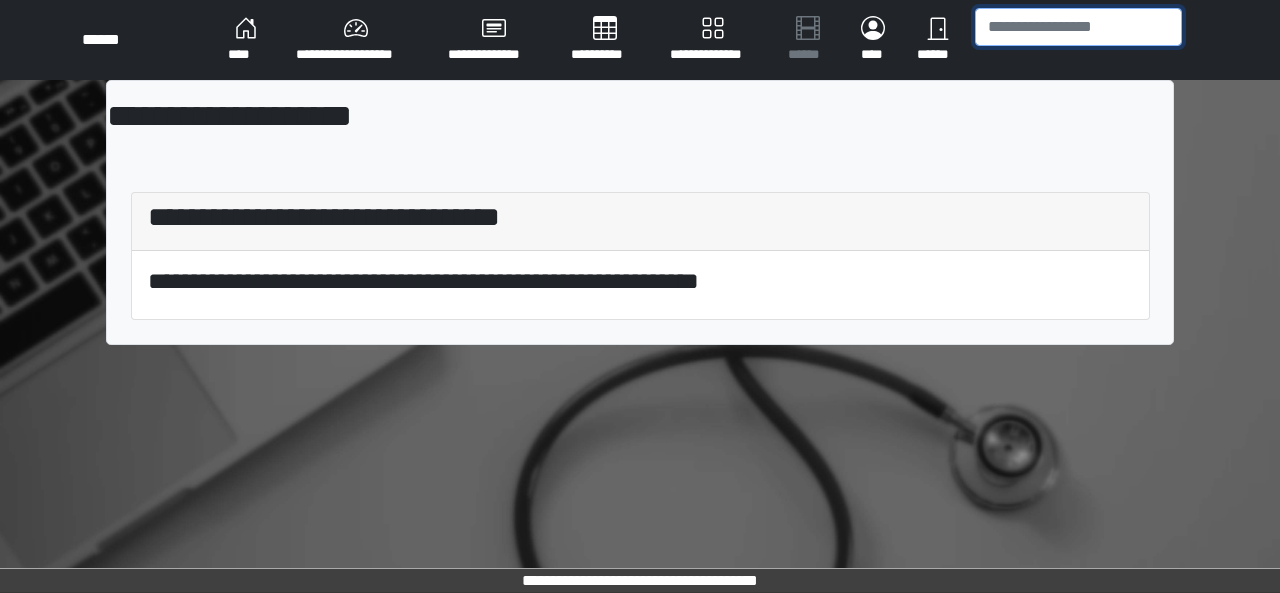 click at bounding box center (1078, 27) 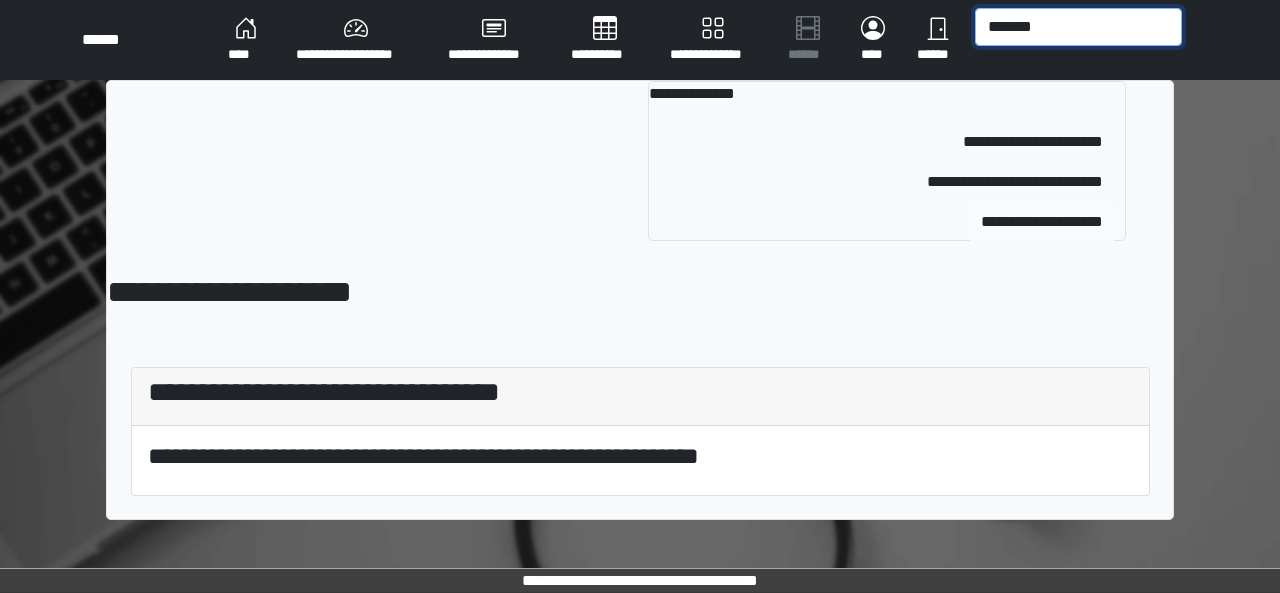 type on "*******" 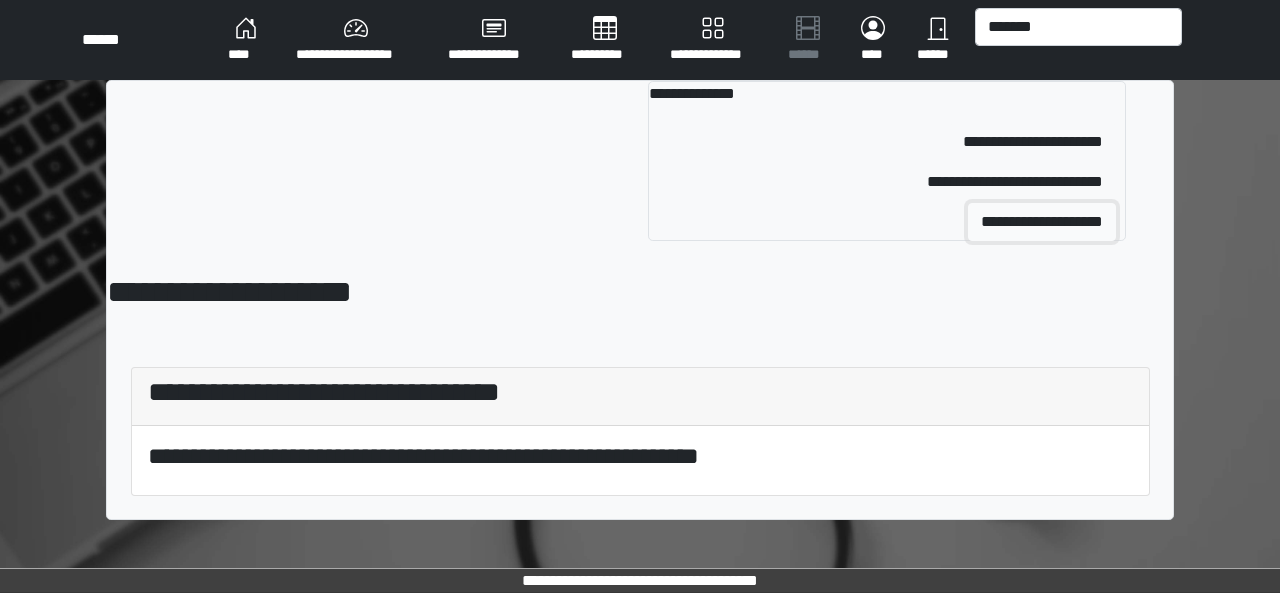 click on "**********" at bounding box center (1042, 222) 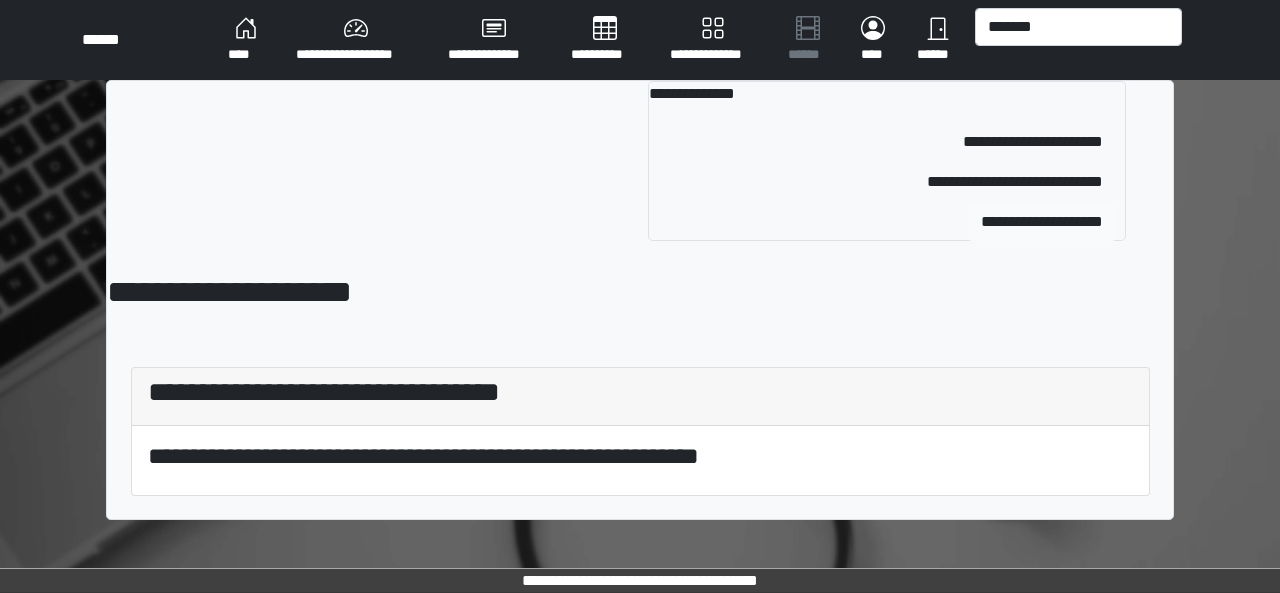 type 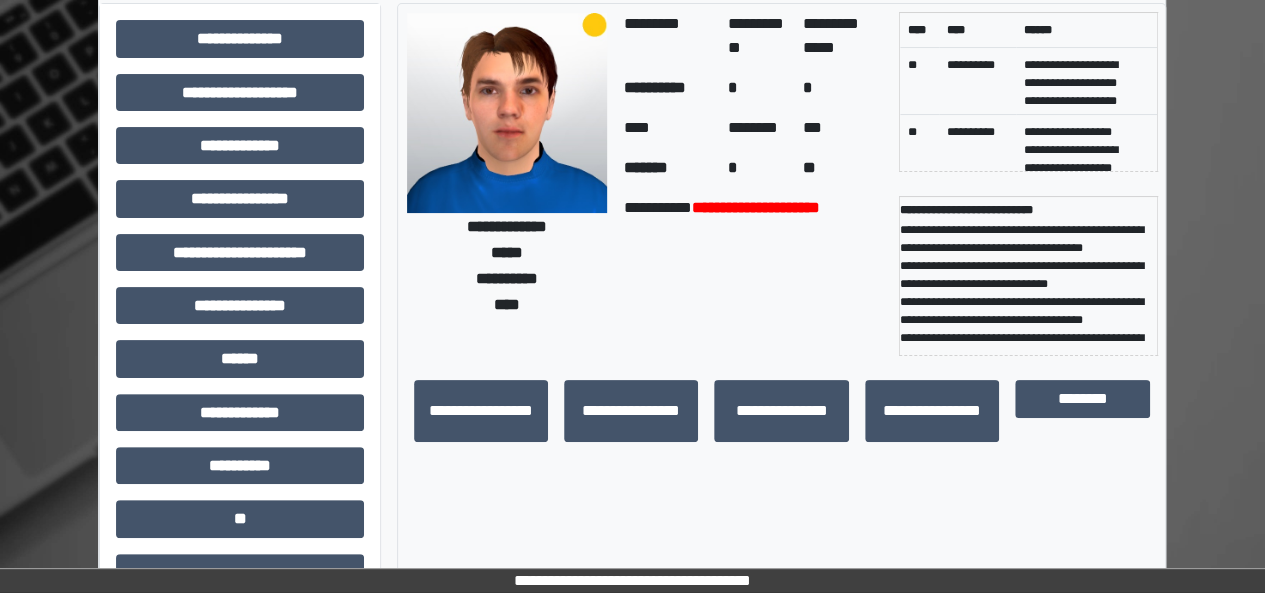 scroll, scrollTop: 0, scrollLeft: 0, axis: both 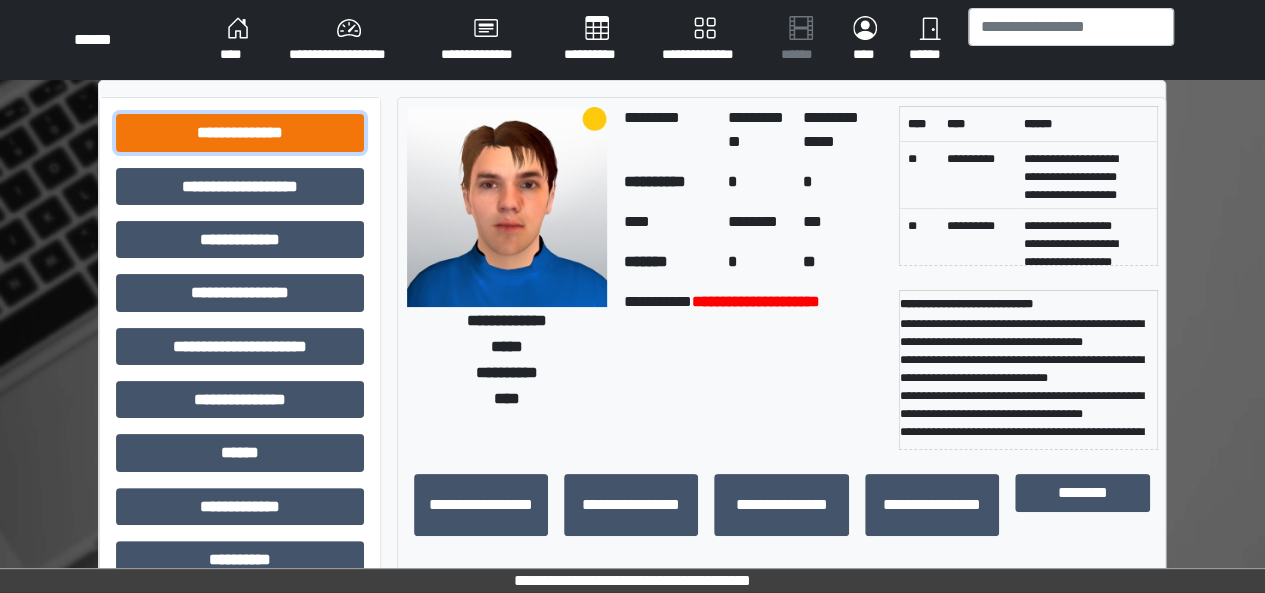click on "**********" at bounding box center [240, 132] 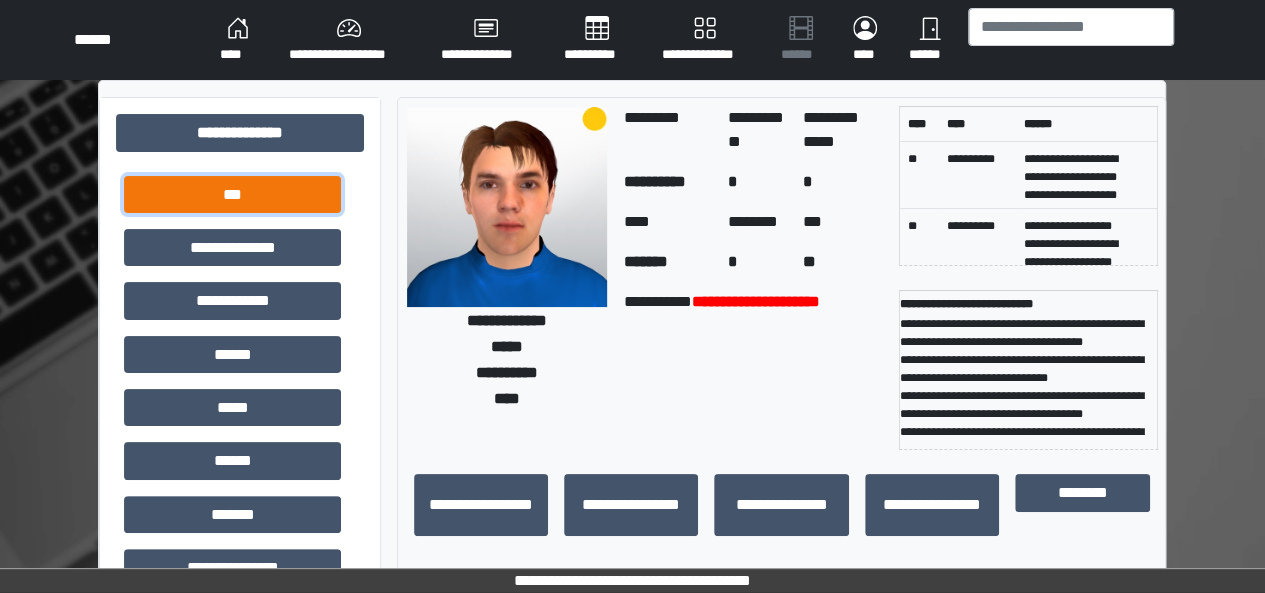 click on "***" at bounding box center (232, 194) 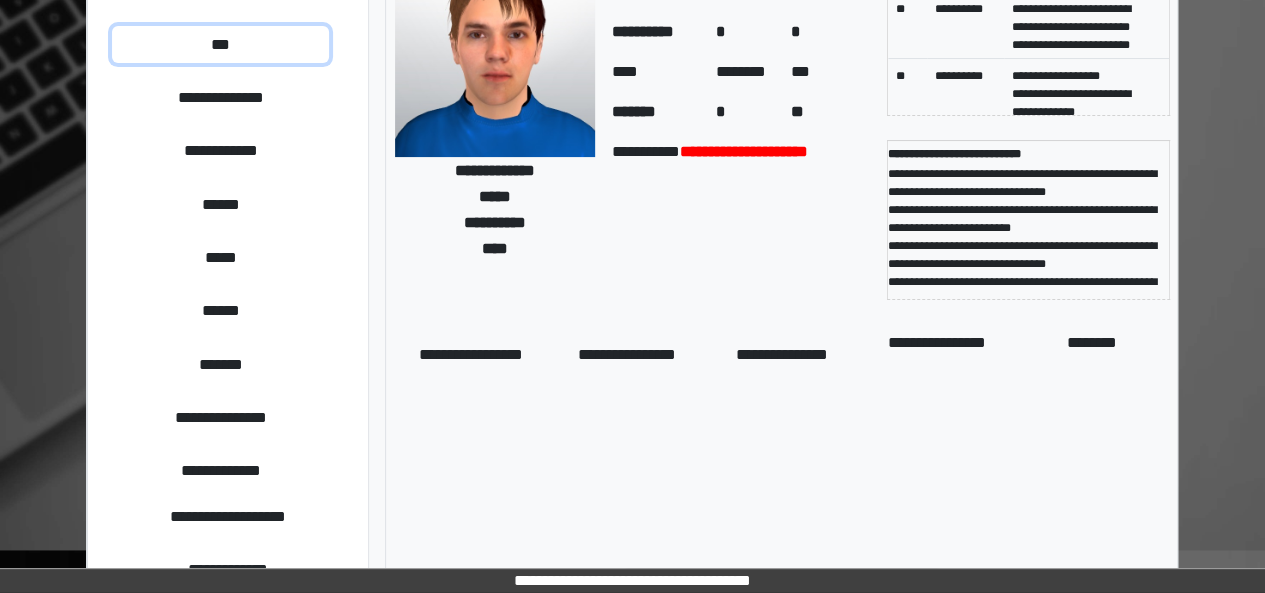 scroll, scrollTop: 152, scrollLeft: 0, axis: vertical 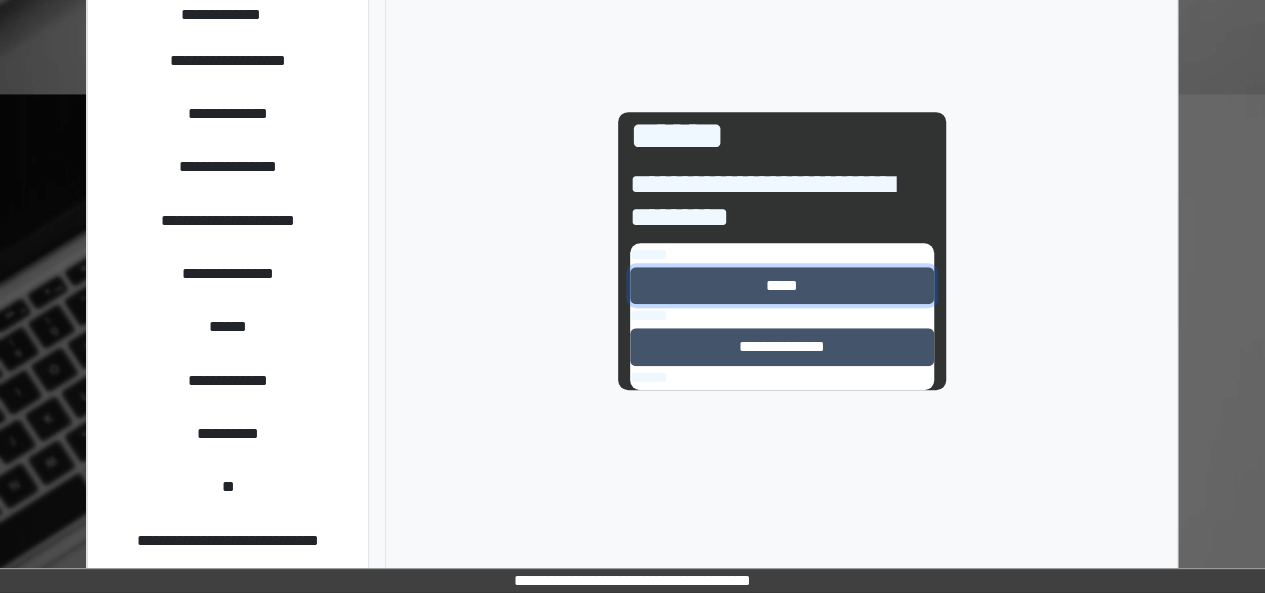 click on "*****" at bounding box center (782, 285) 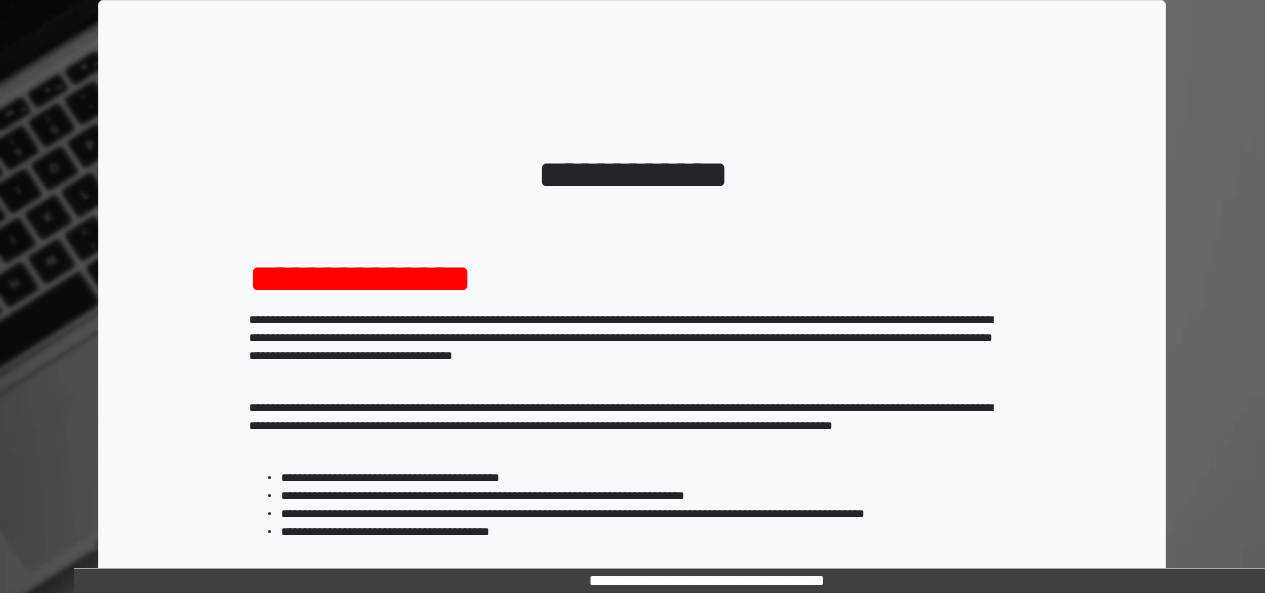 scroll, scrollTop: 0, scrollLeft: 0, axis: both 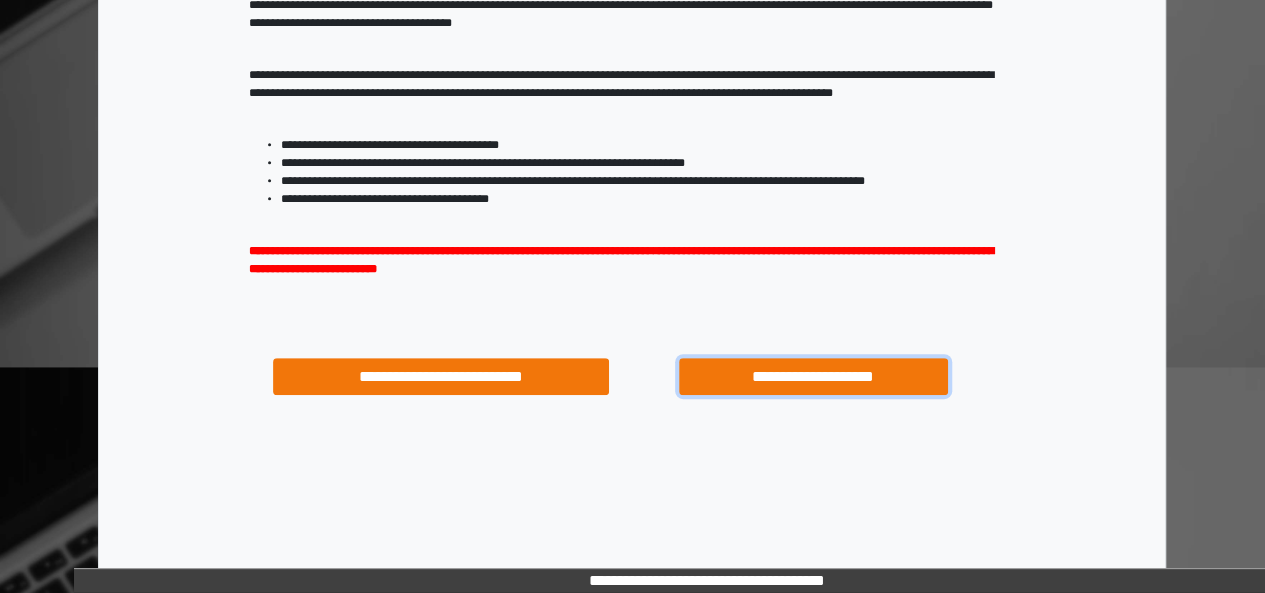 click on "**********" at bounding box center [813, 376] 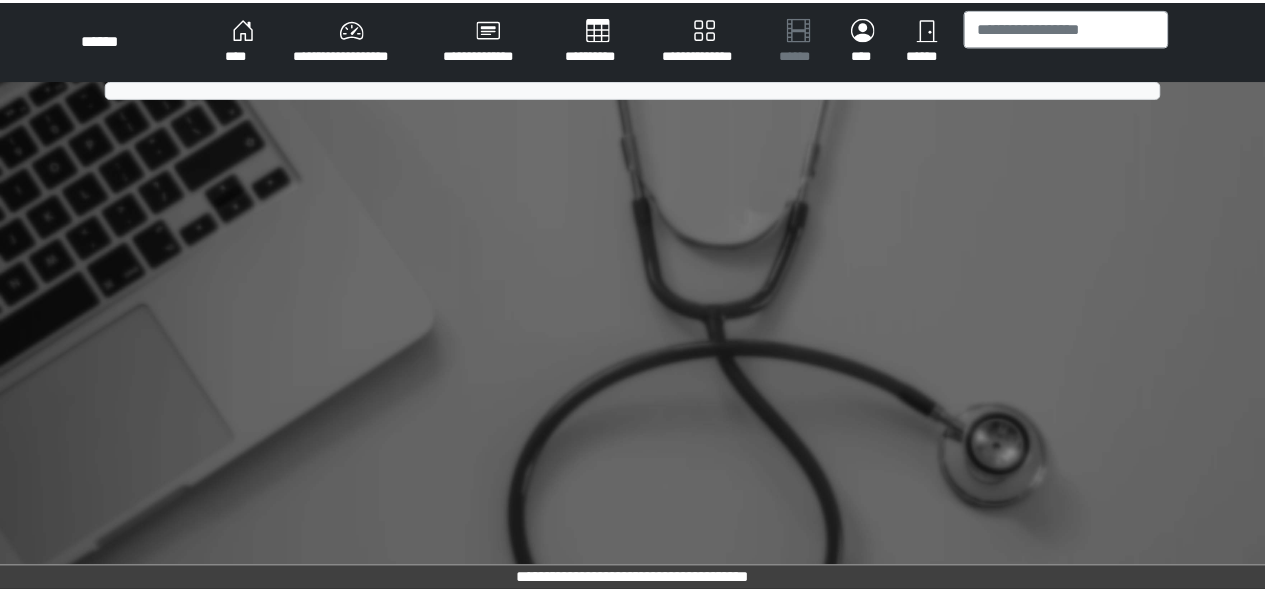 scroll, scrollTop: 0, scrollLeft: 0, axis: both 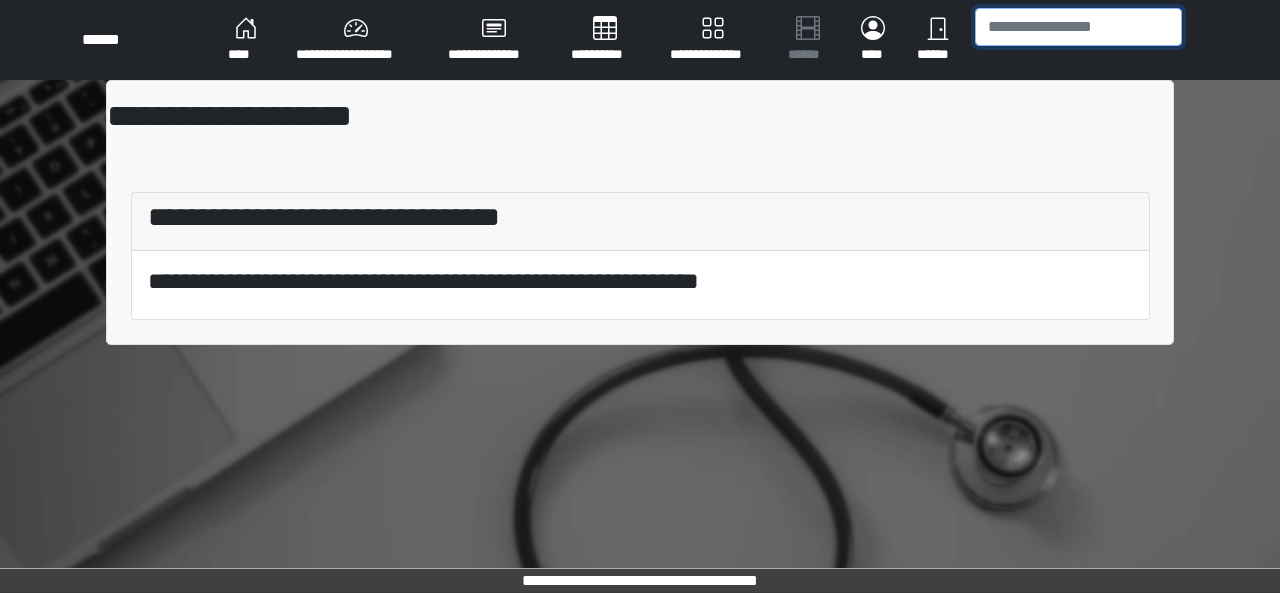 click at bounding box center [1078, 27] 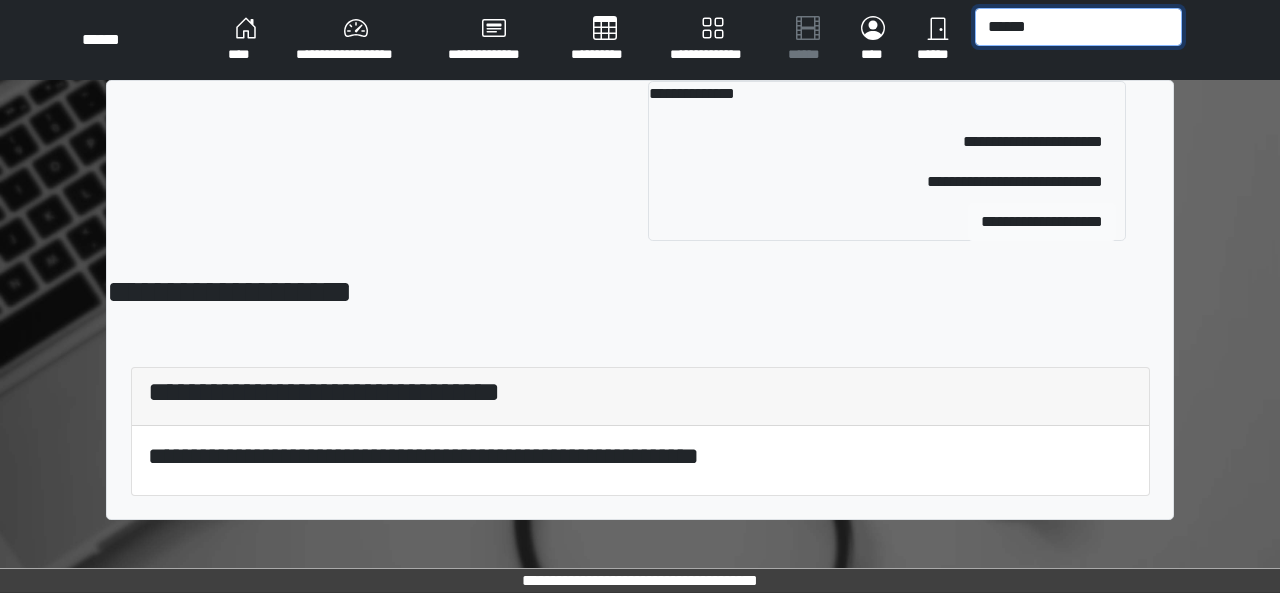 type on "******" 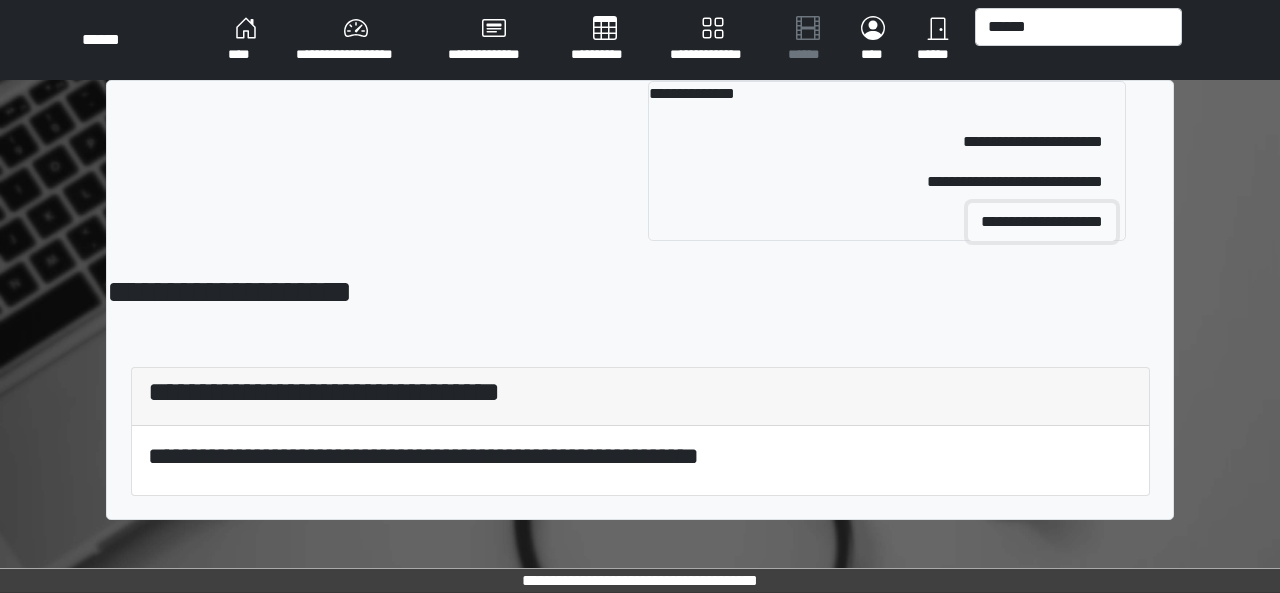 click on "**********" at bounding box center [1042, 222] 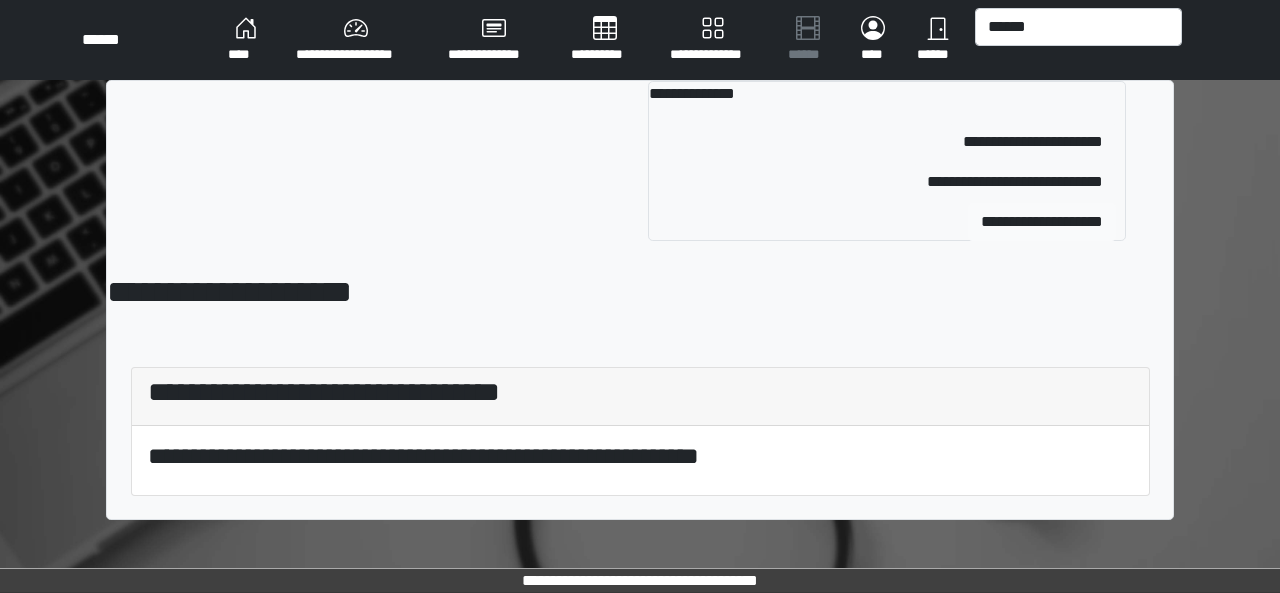 type 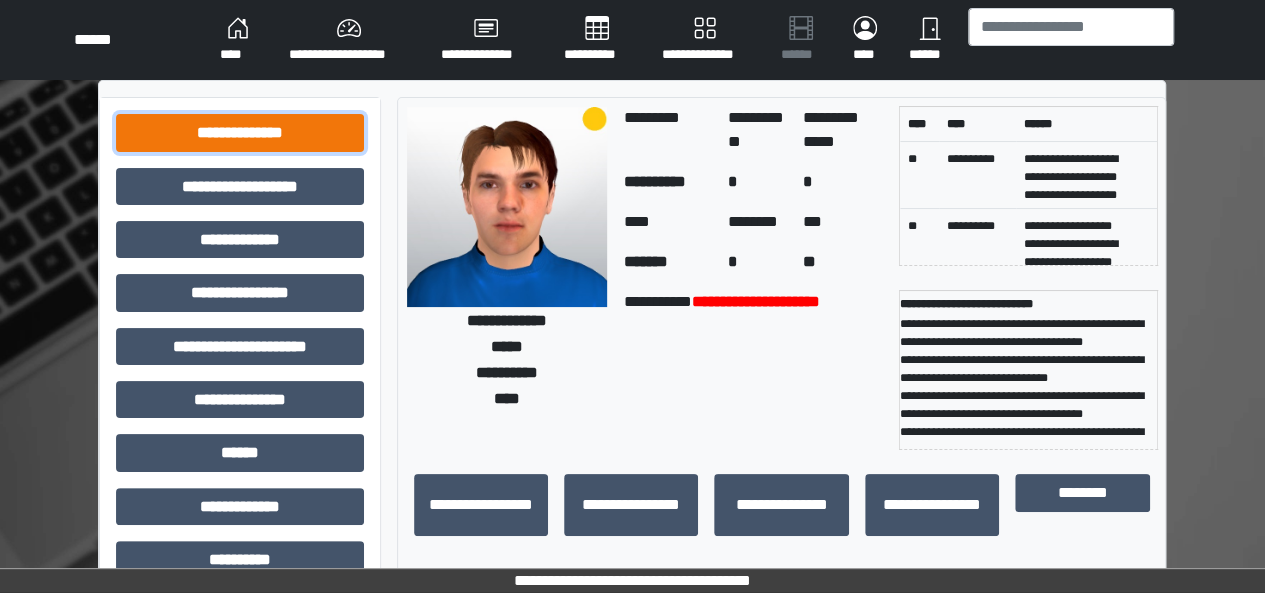 click on "**********" at bounding box center [240, 132] 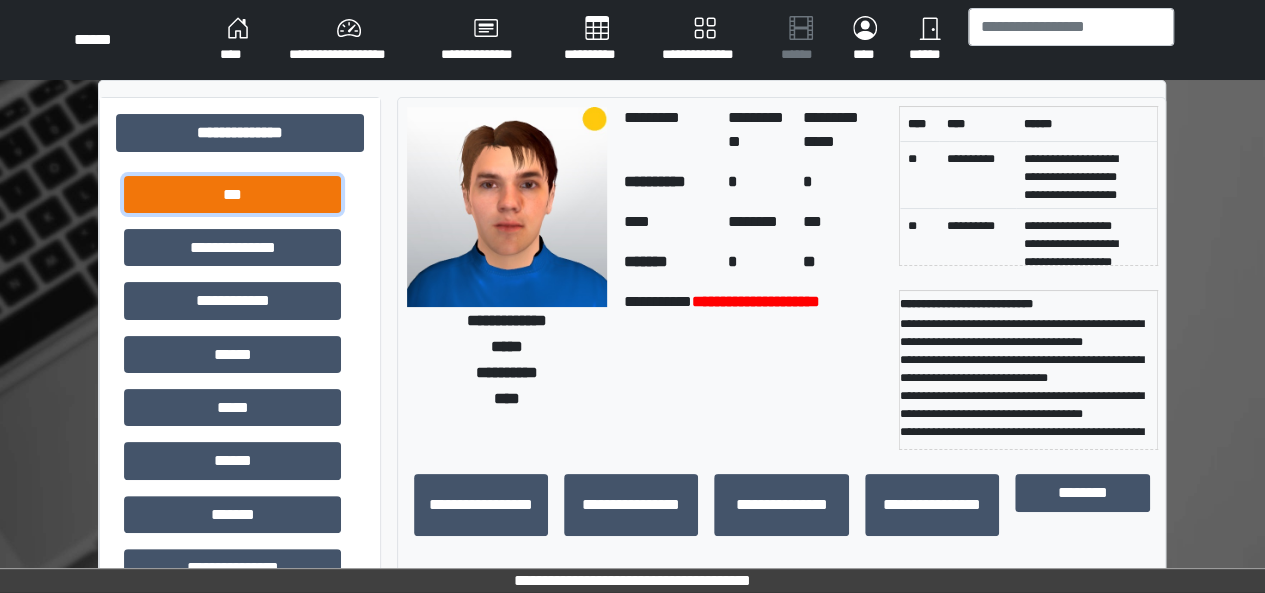 click on "***" at bounding box center [232, 194] 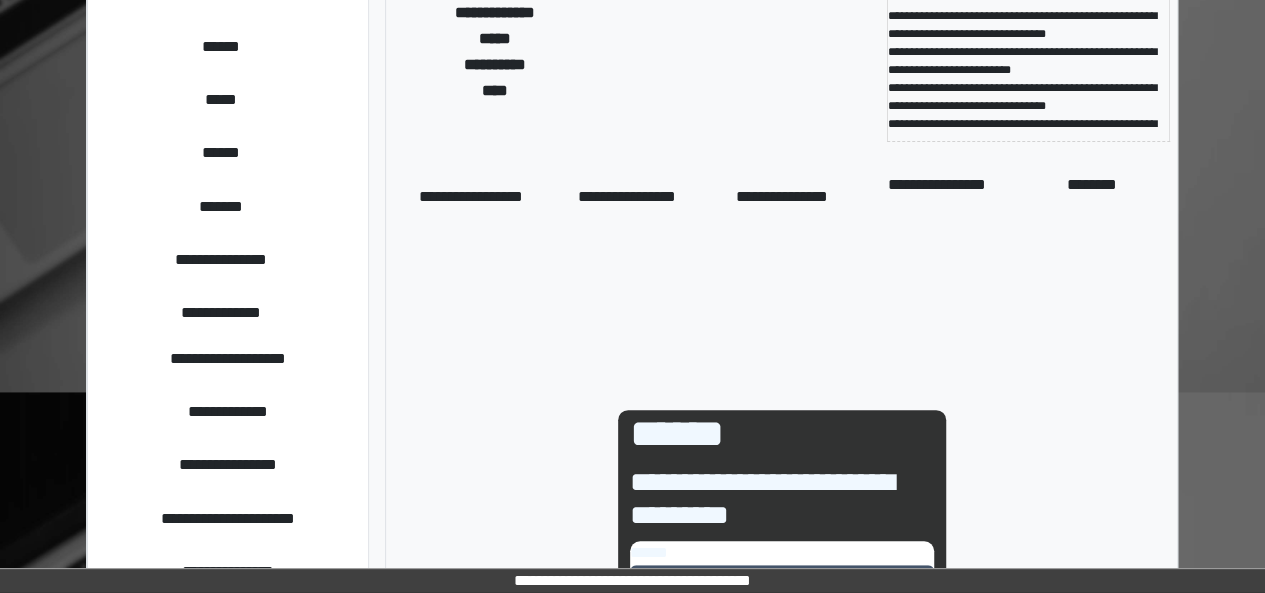 scroll, scrollTop: 328, scrollLeft: 0, axis: vertical 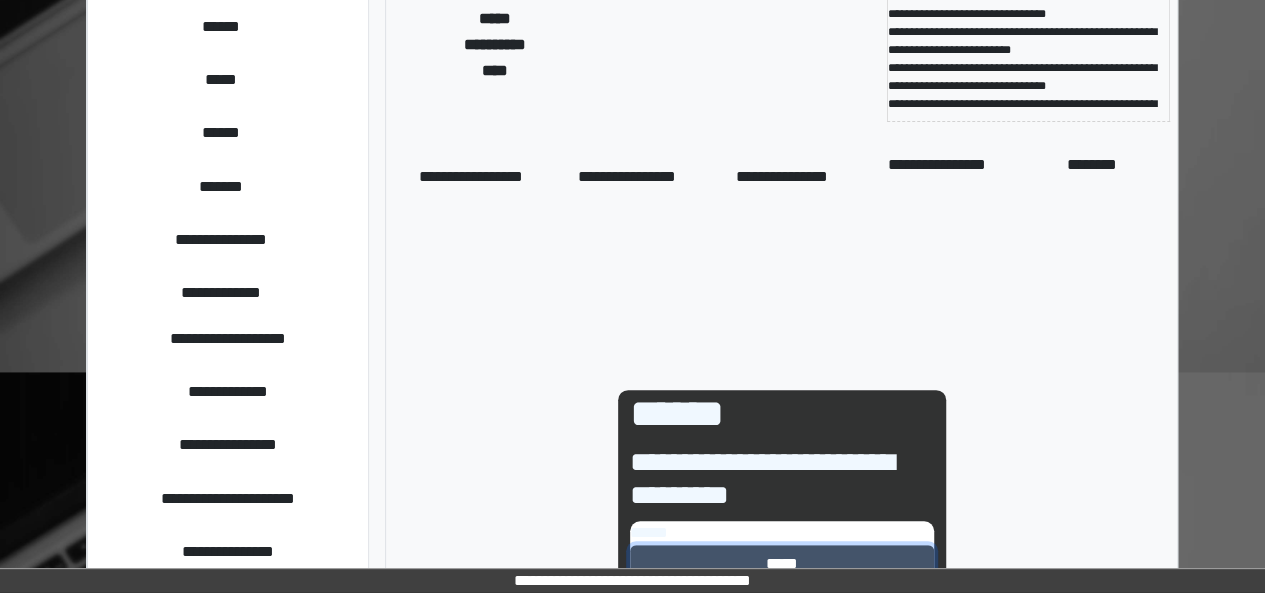 click on "*****" at bounding box center (782, 563) 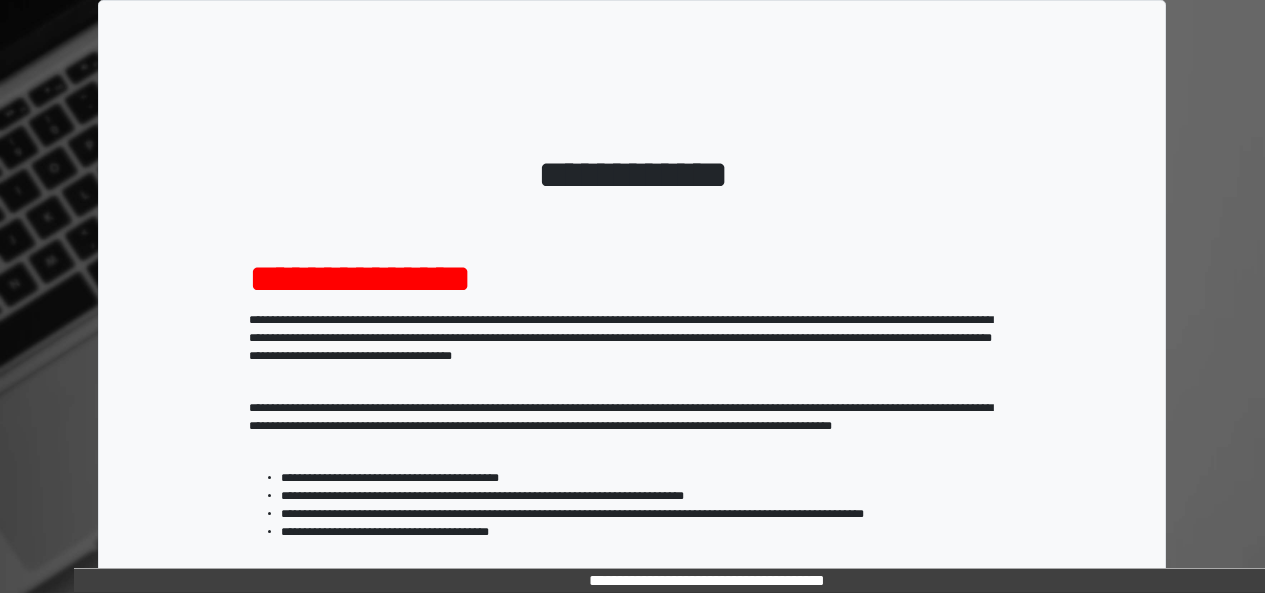 scroll, scrollTop: 0, scrollLeft: 0, axis: both 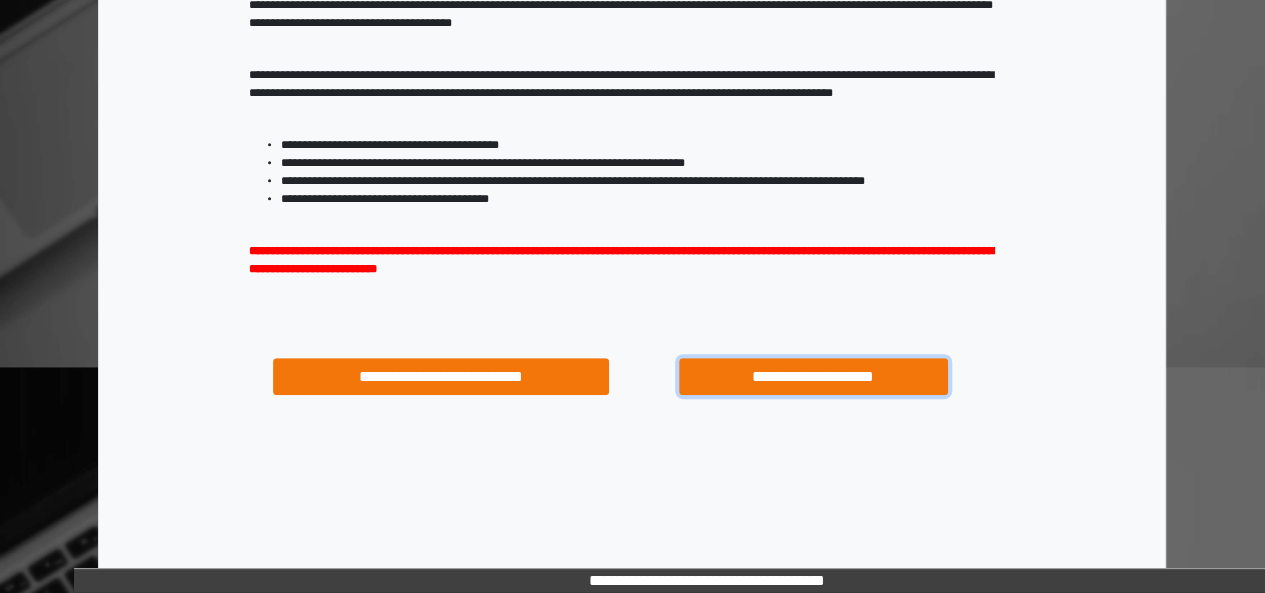 click on "**********" at bounding box center [813, 376] 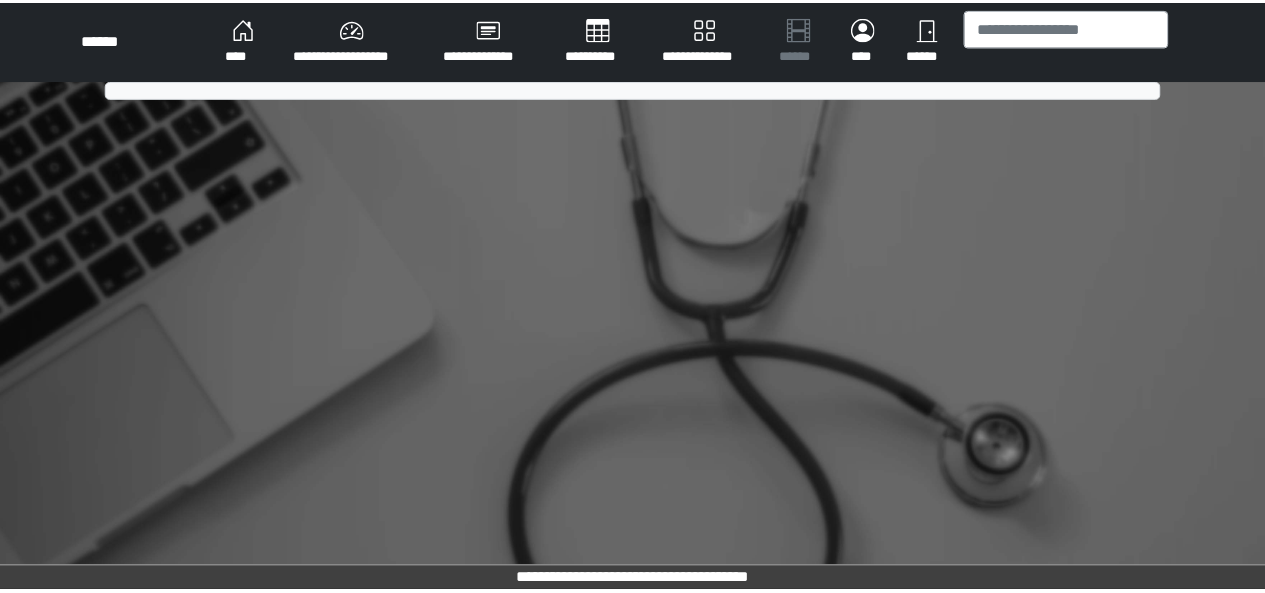 scroll, scrollTop: 0, scrollLeft: 0, axis: both 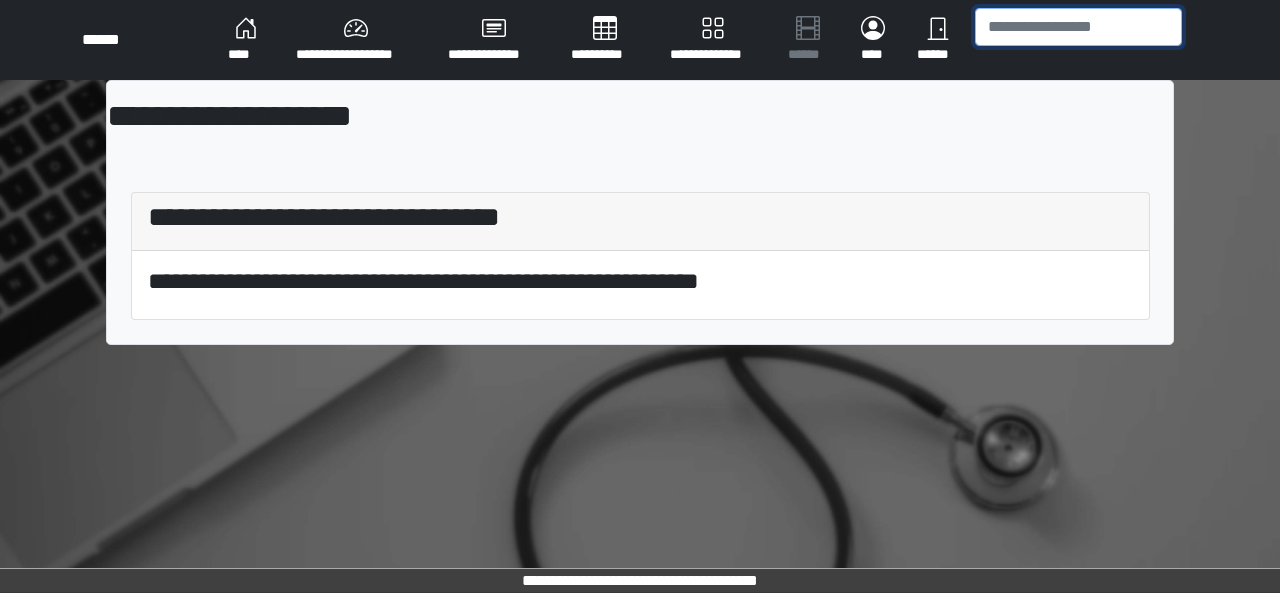 click at bounding box center [1078, 27] 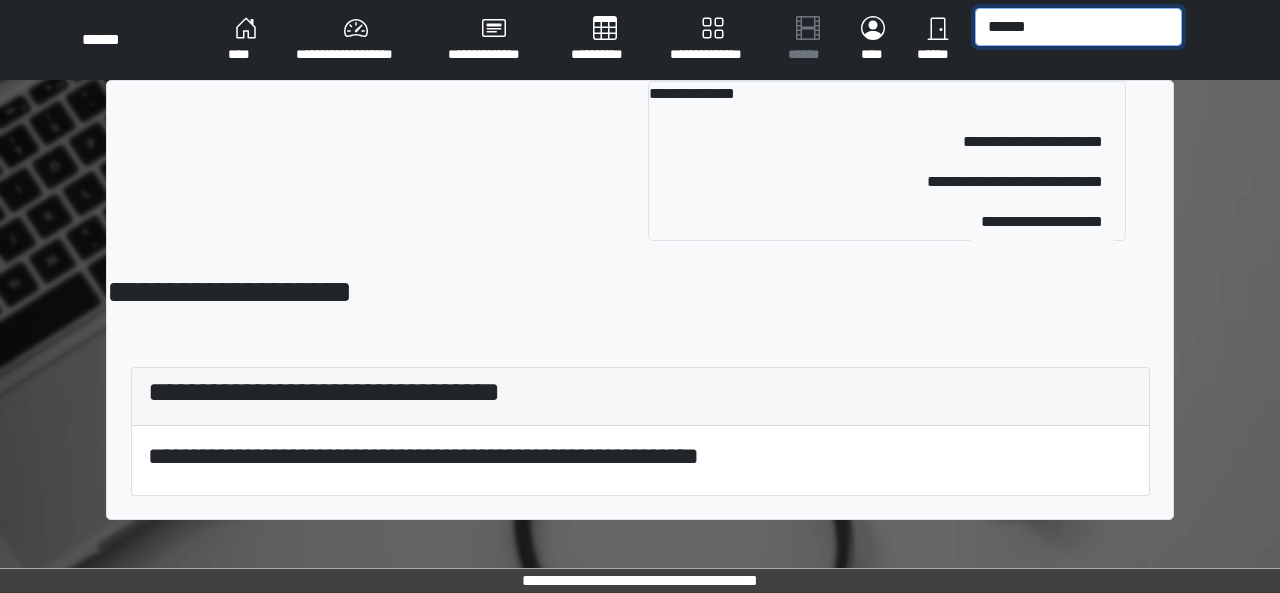 type on "******" 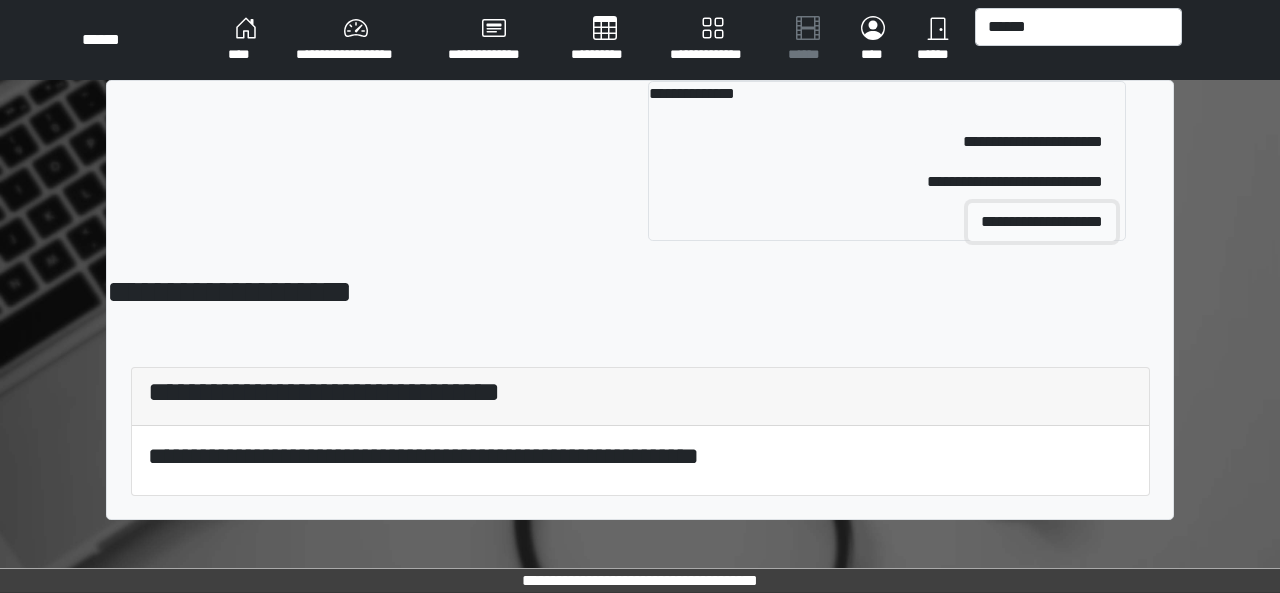 click on "**********" at bounding box center [1042, 222] 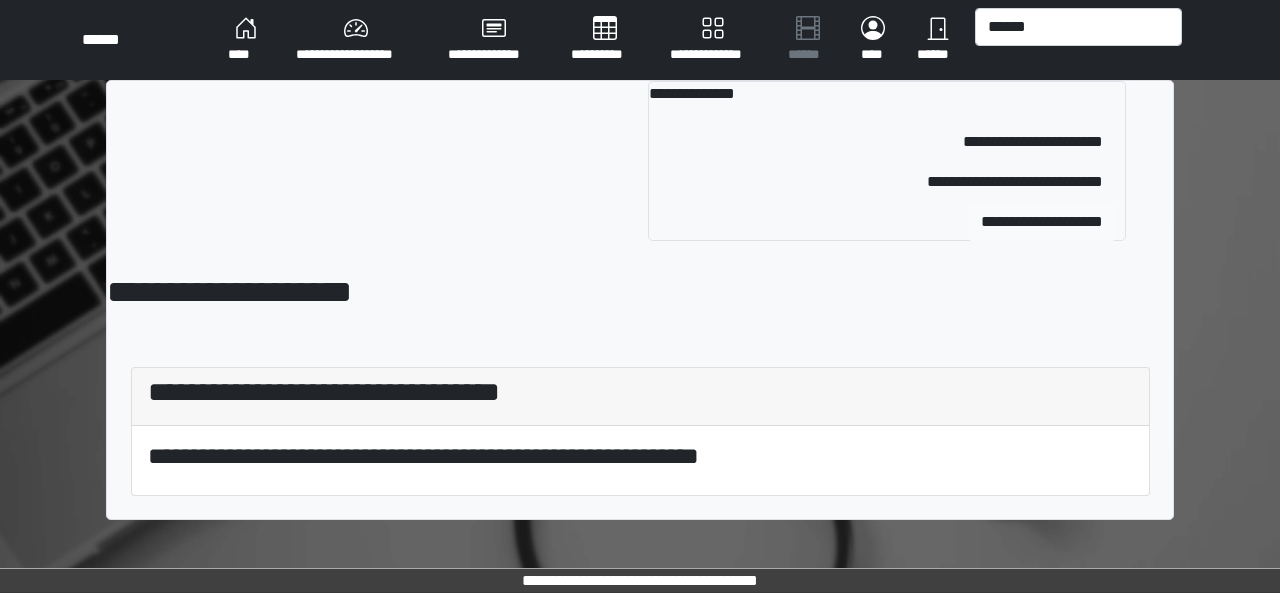 type 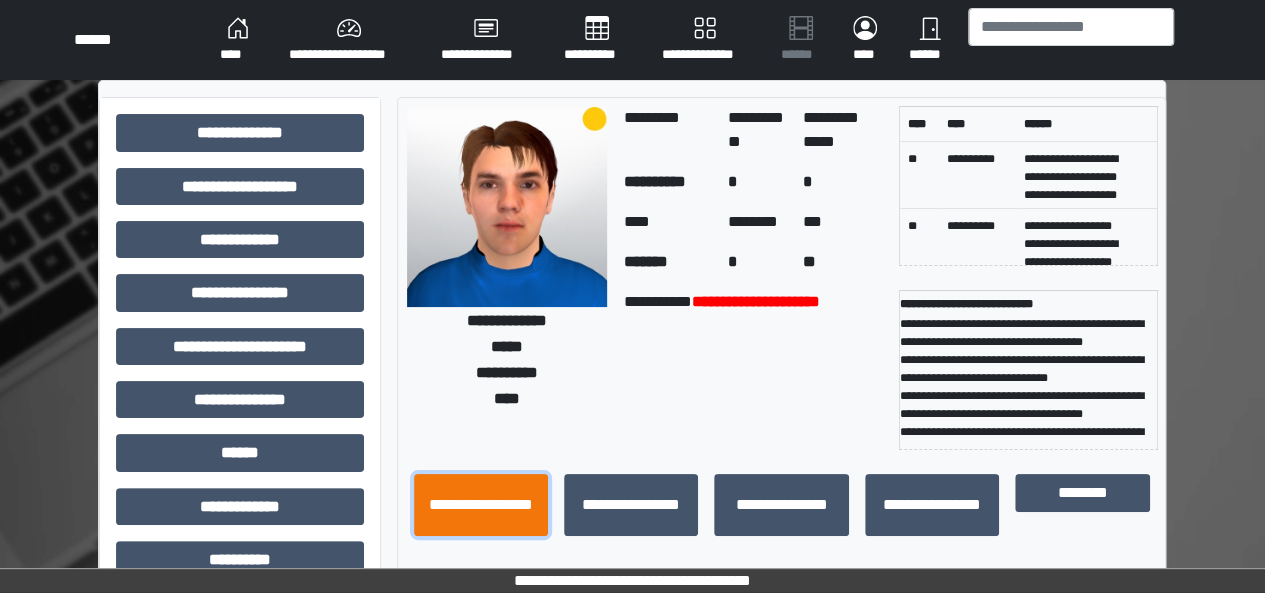 click on "**********" at bounding box center (481, 504) 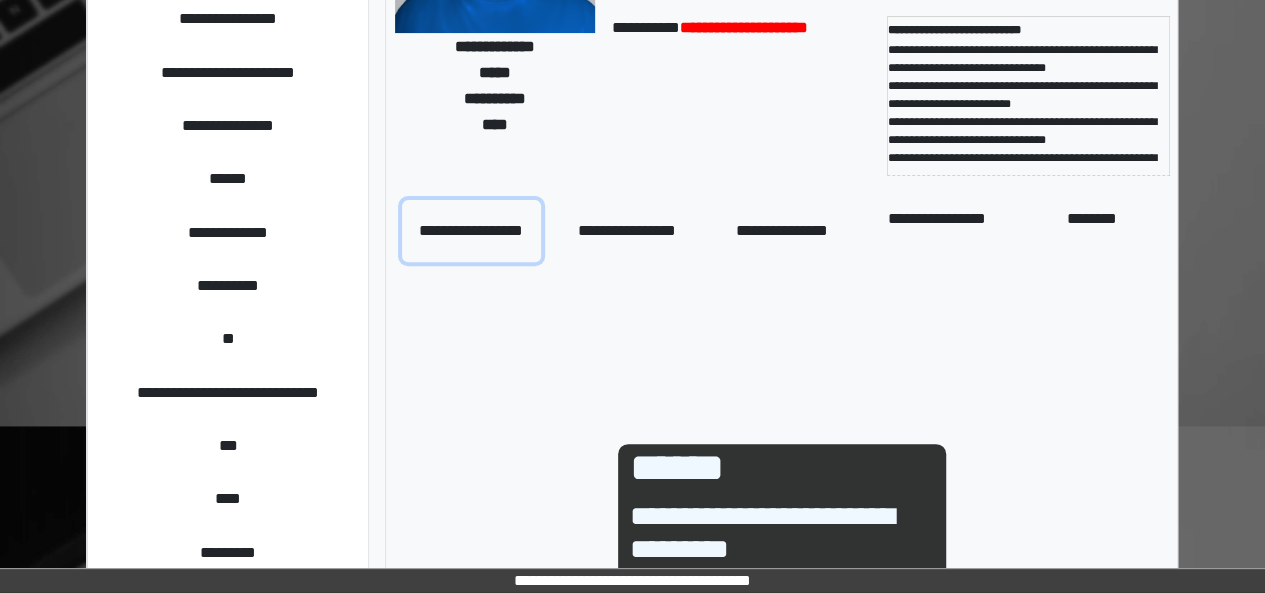 scroll, scrollTop: 295, scrollLeft: 0, axis: vertical 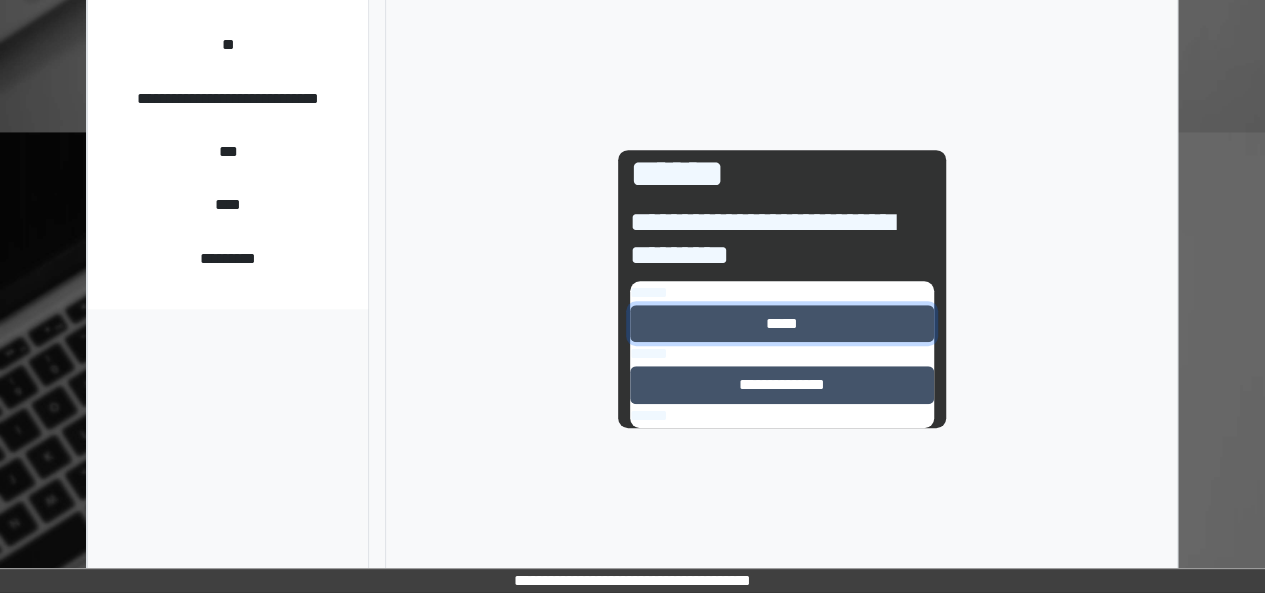 click on "*****" at bounding box center (782, 323) 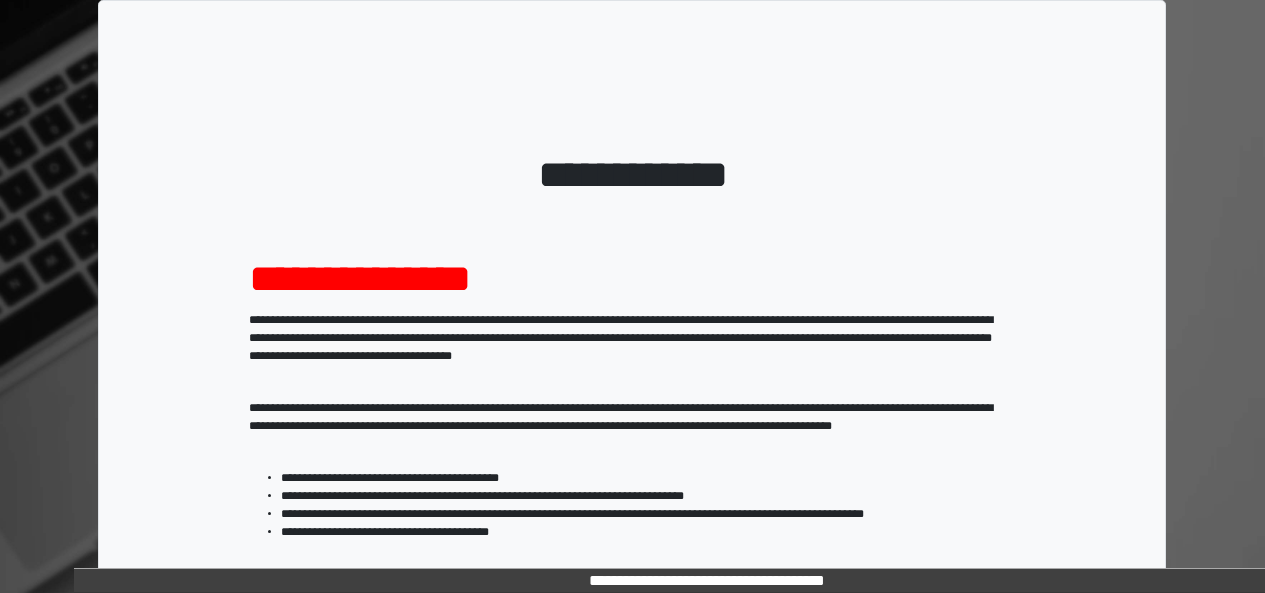 scroll, scrollTop: 0, scrollLeft: 0, axis: both 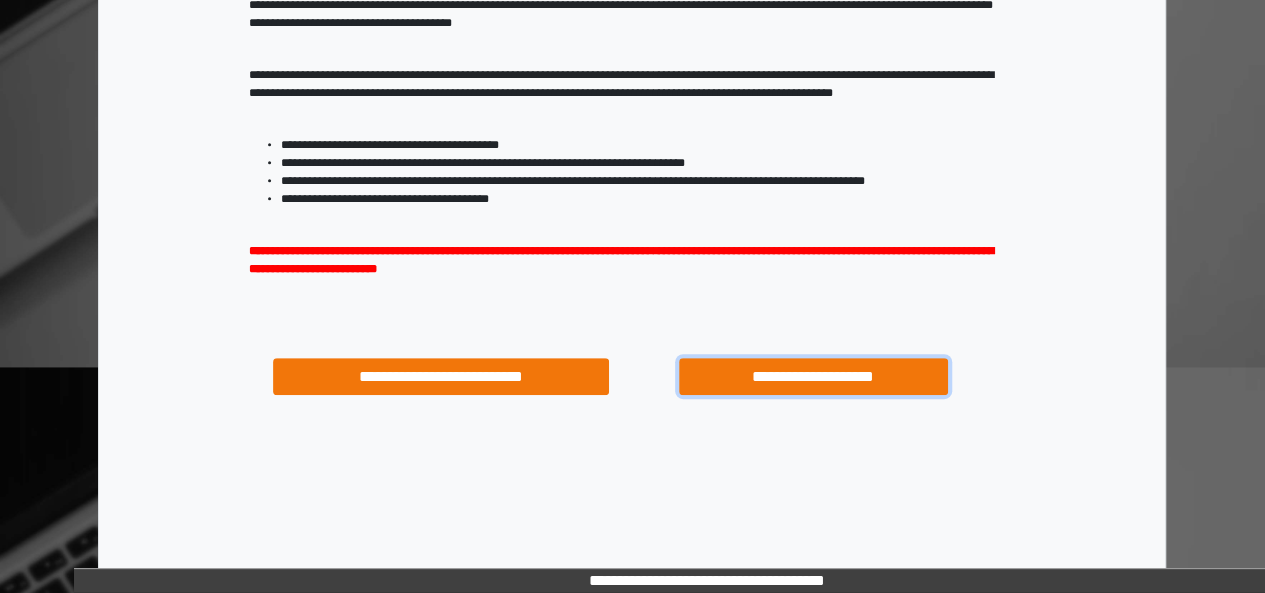 click on "**********" at bounding box center (813, 376) 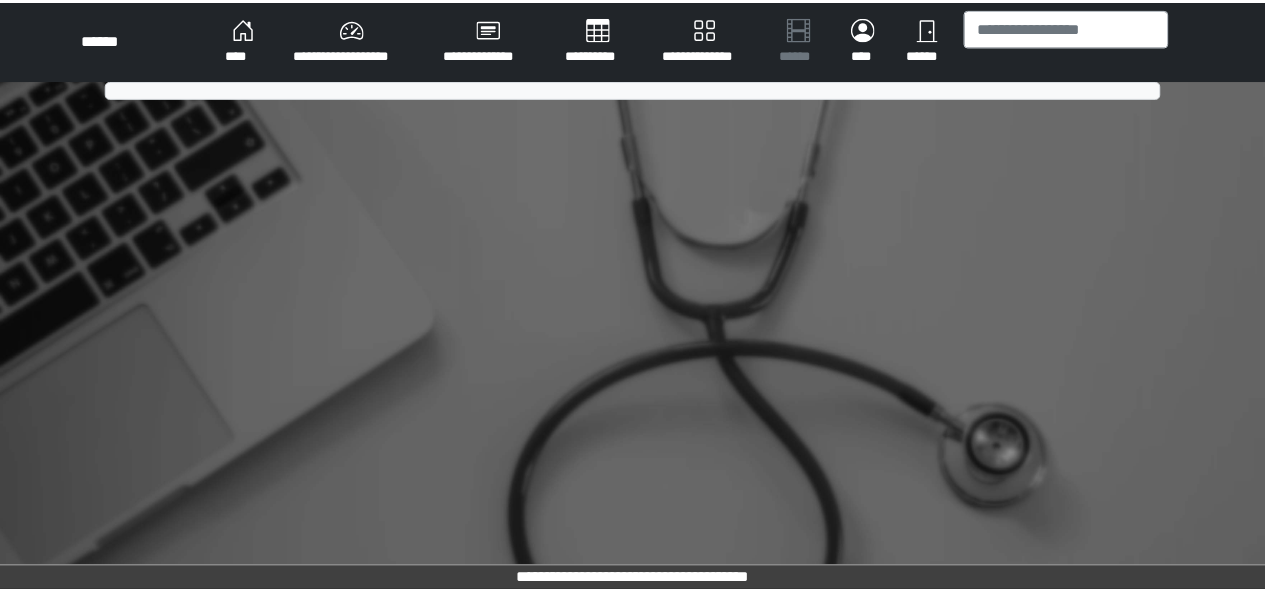 scroll, scrollTop: 0, scrollLeft: 0, axis: both 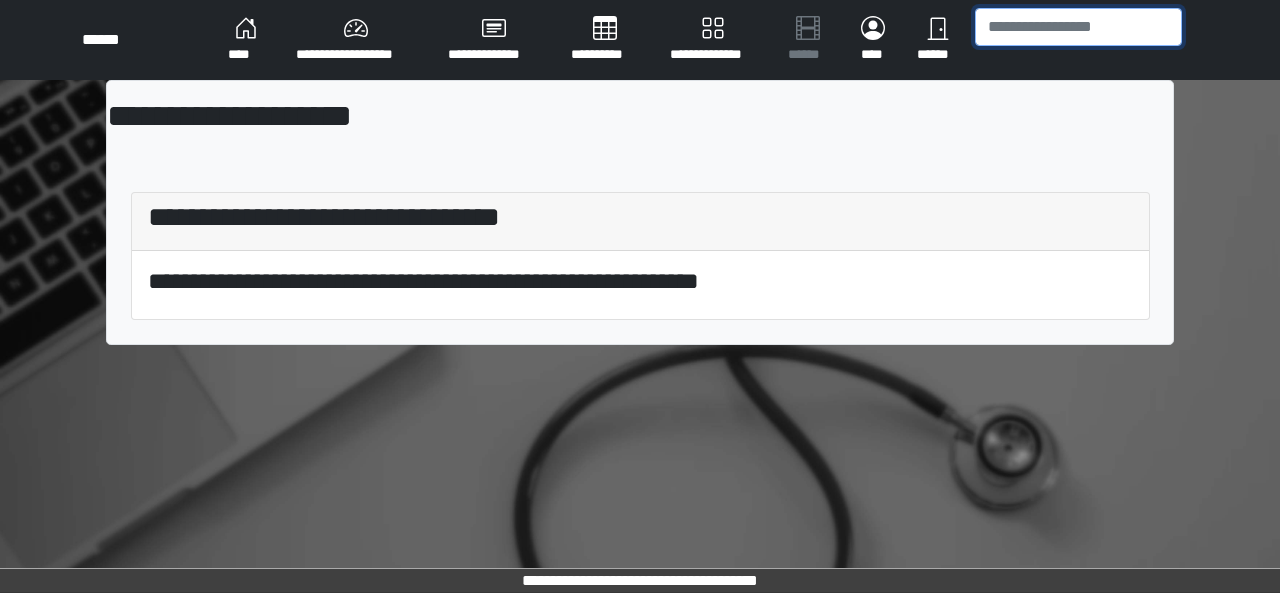 click at bounding box center (1078, 27) 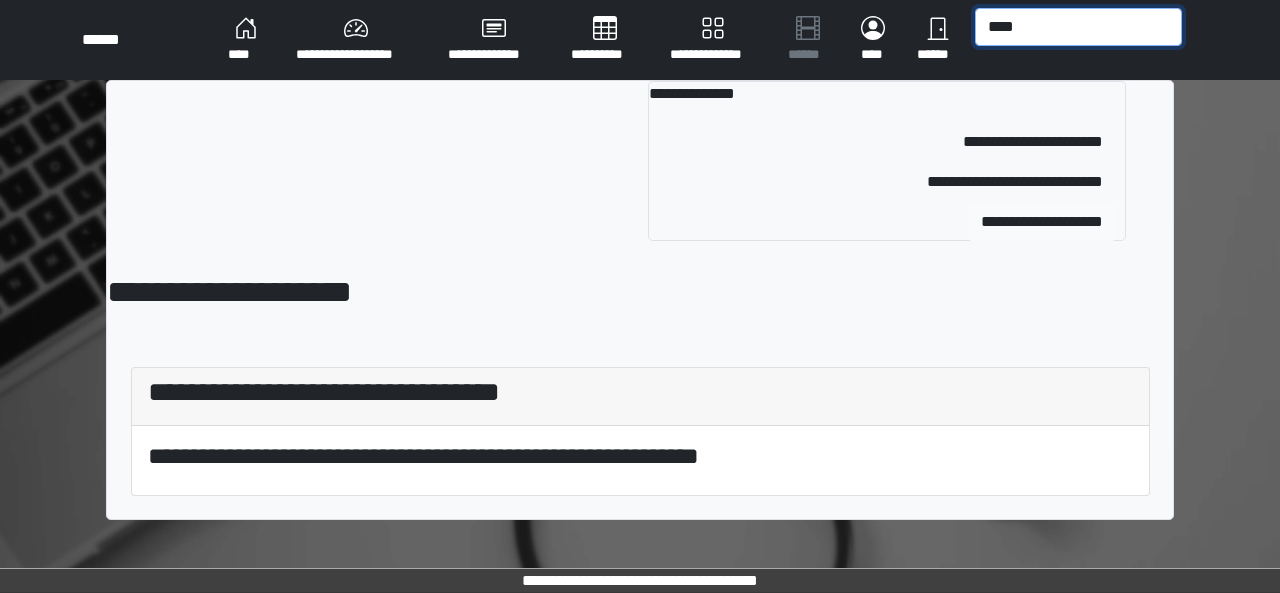 type on "****" 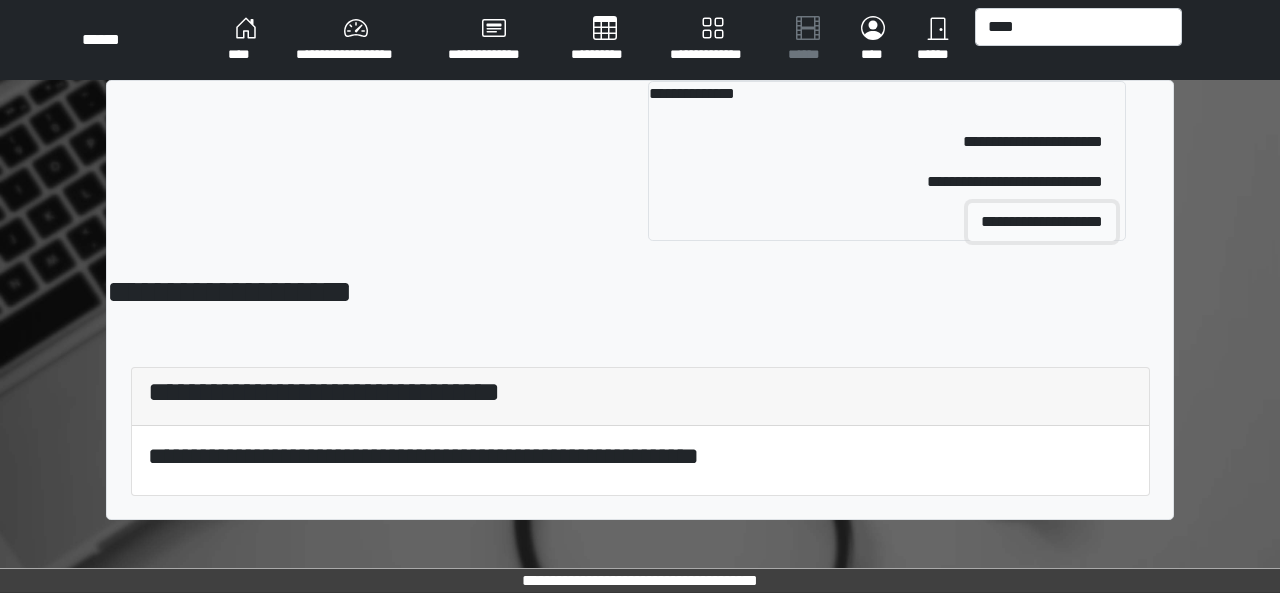 click on "**********" at bounding box center [1042, 222] 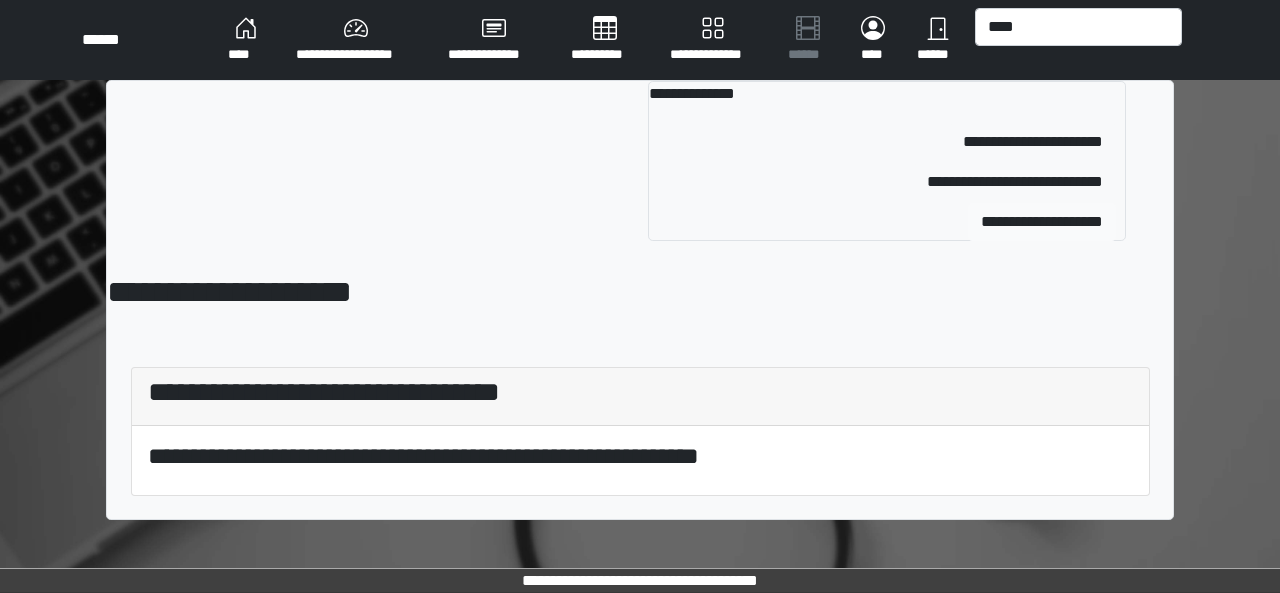 type 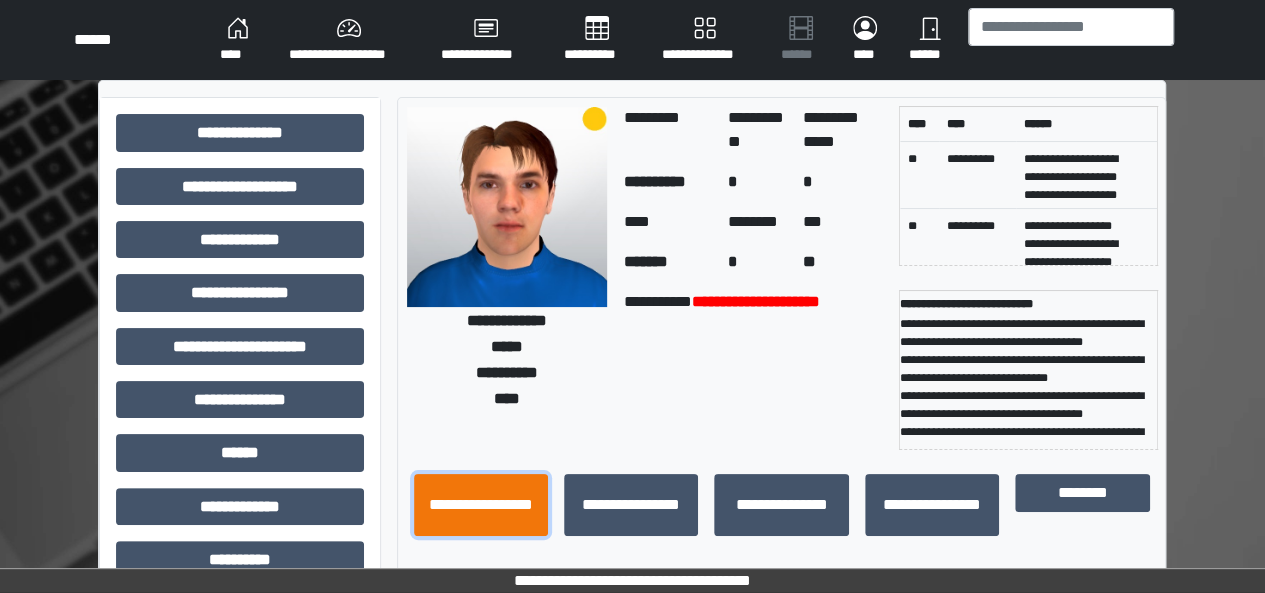 click on "**********" at bounding box center (481, 504) 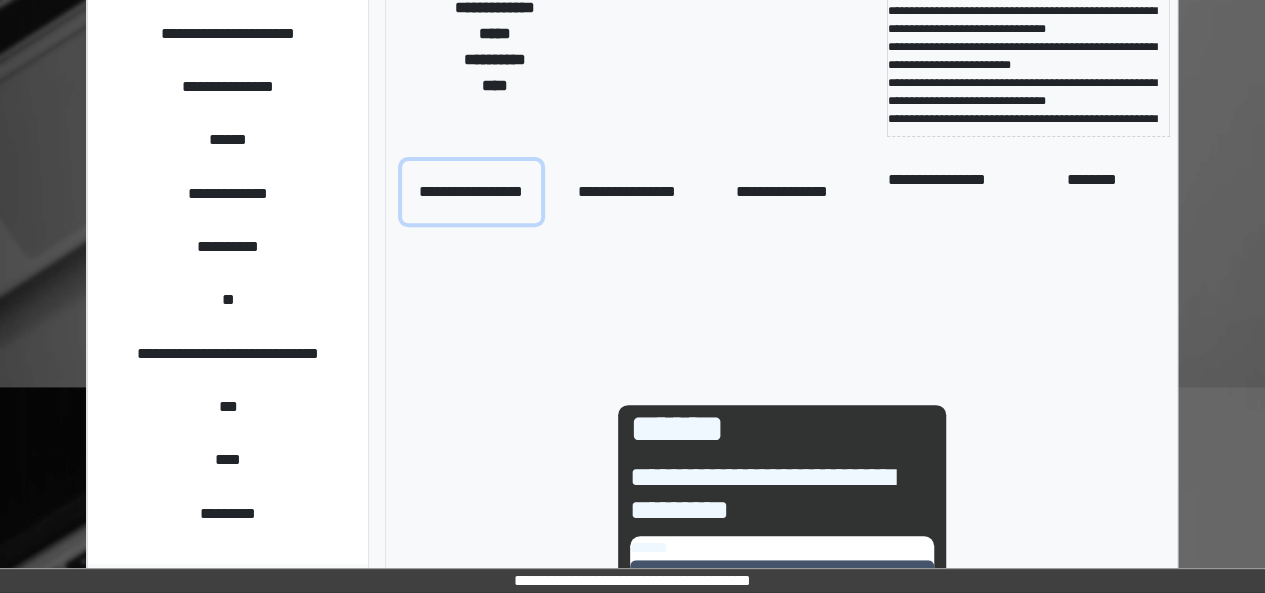 scroll, scrollTop: 316, scrollLeft: 0, axis: vertical 